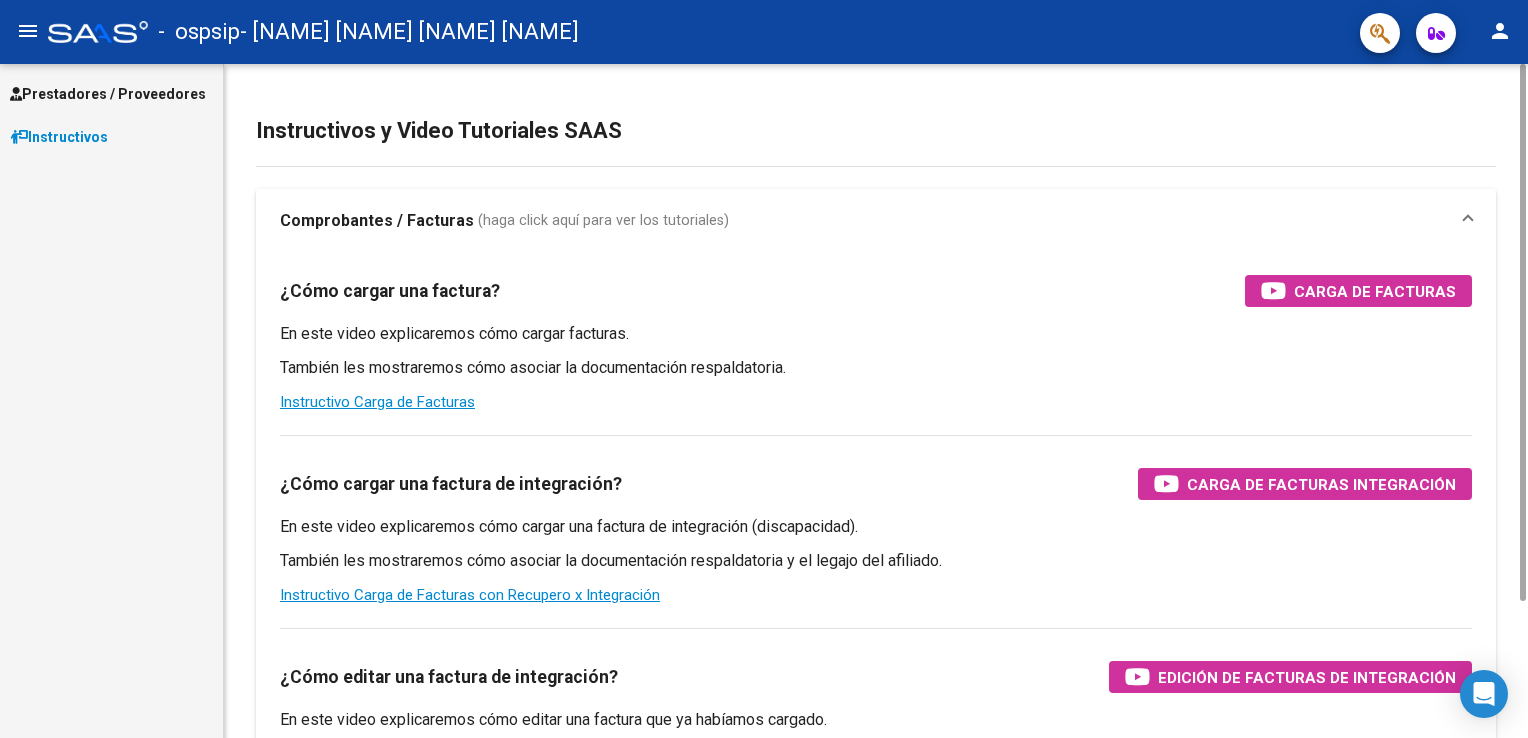 scroll, scrollTop: 0, scrollLeft: 0, axis: both 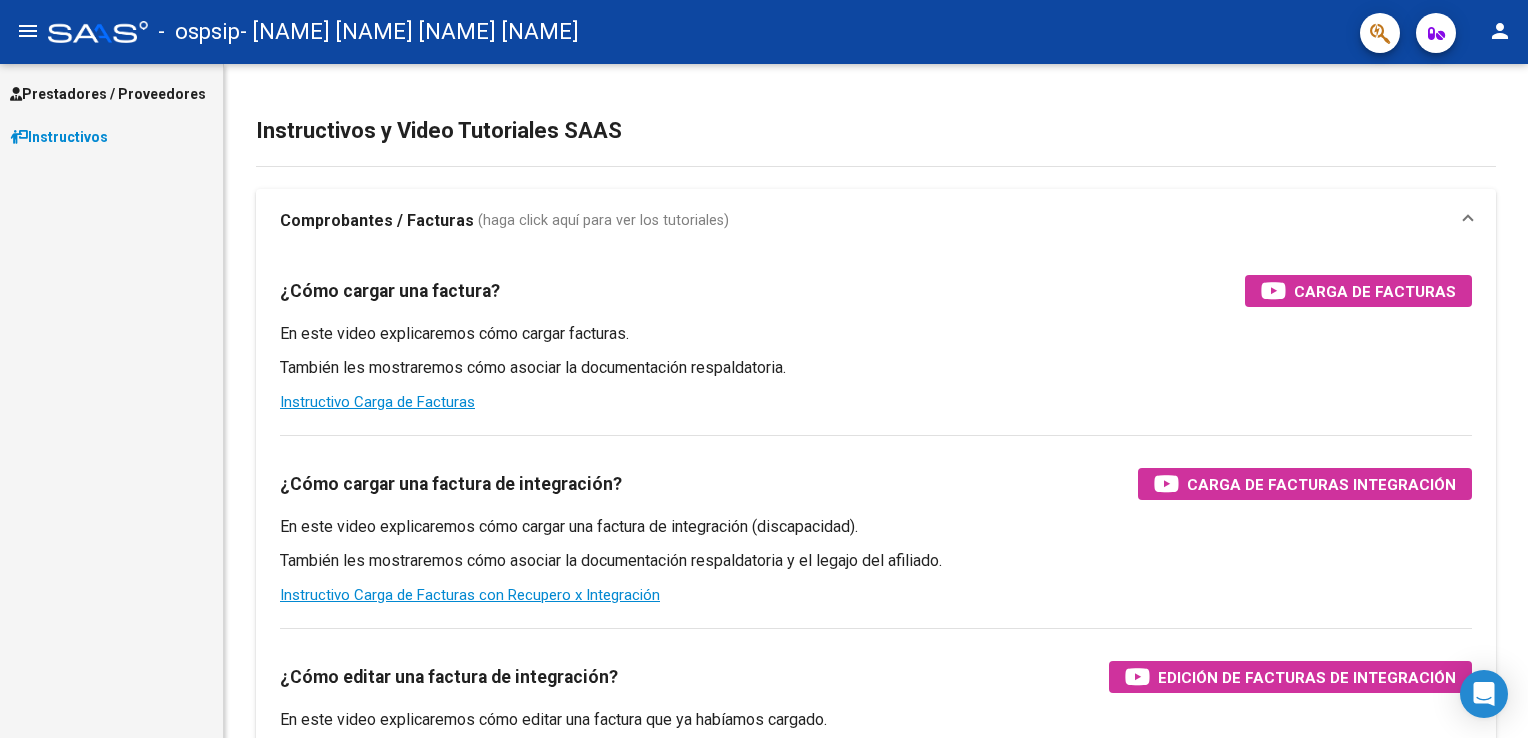 click on "person" 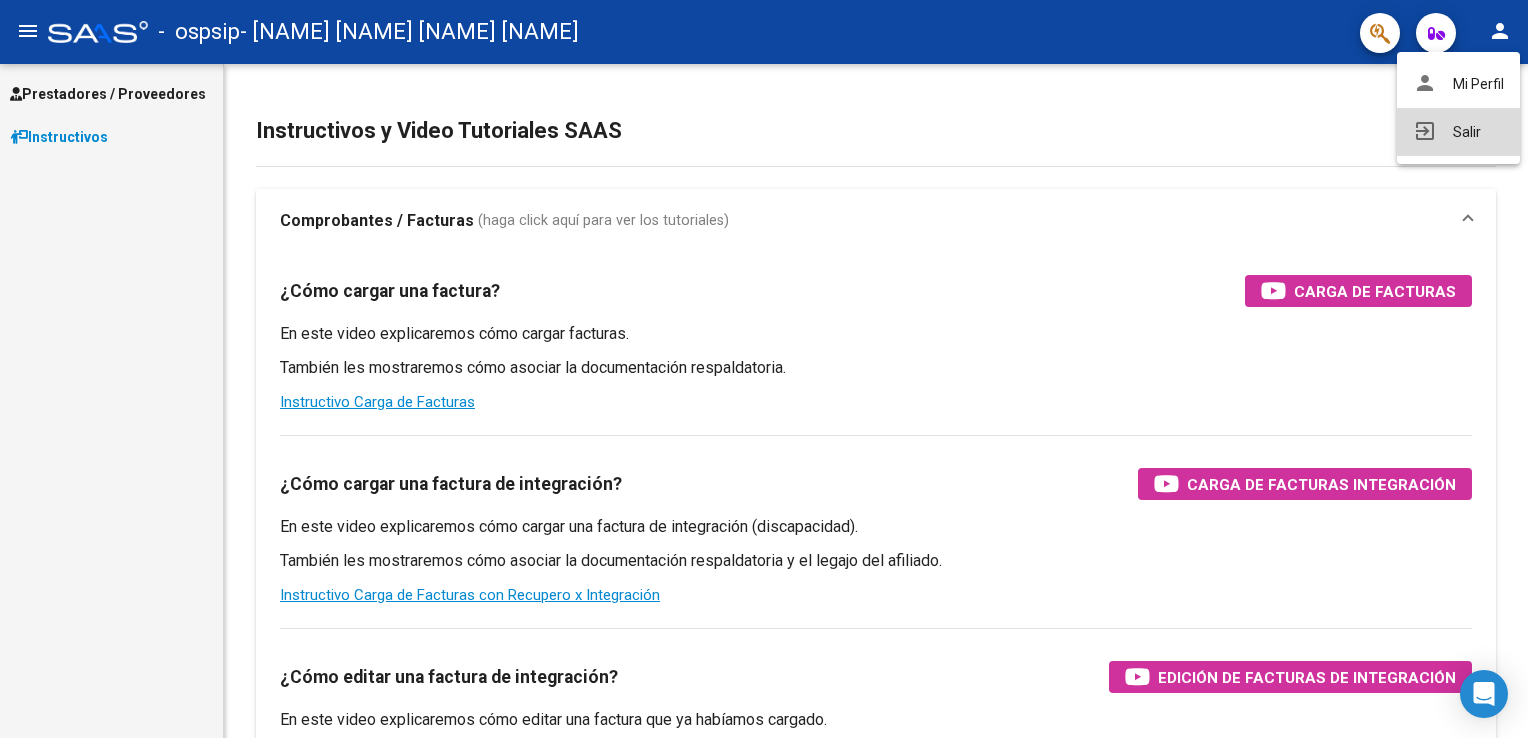 click on "exit_to_app  Salir" at bounding box center [1458, 132] 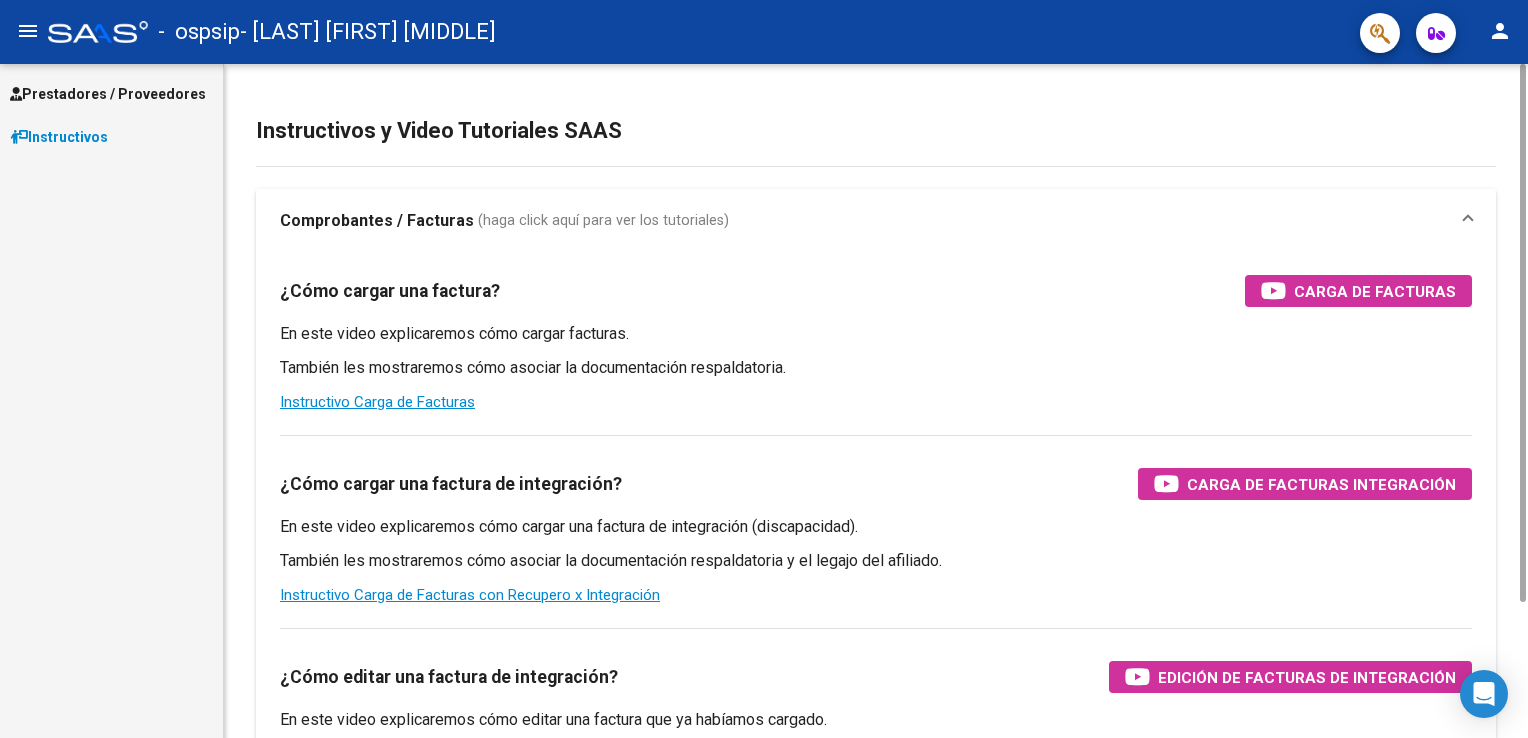 scroll, scrollTop: 0, scrollLeft: 0, axis: both 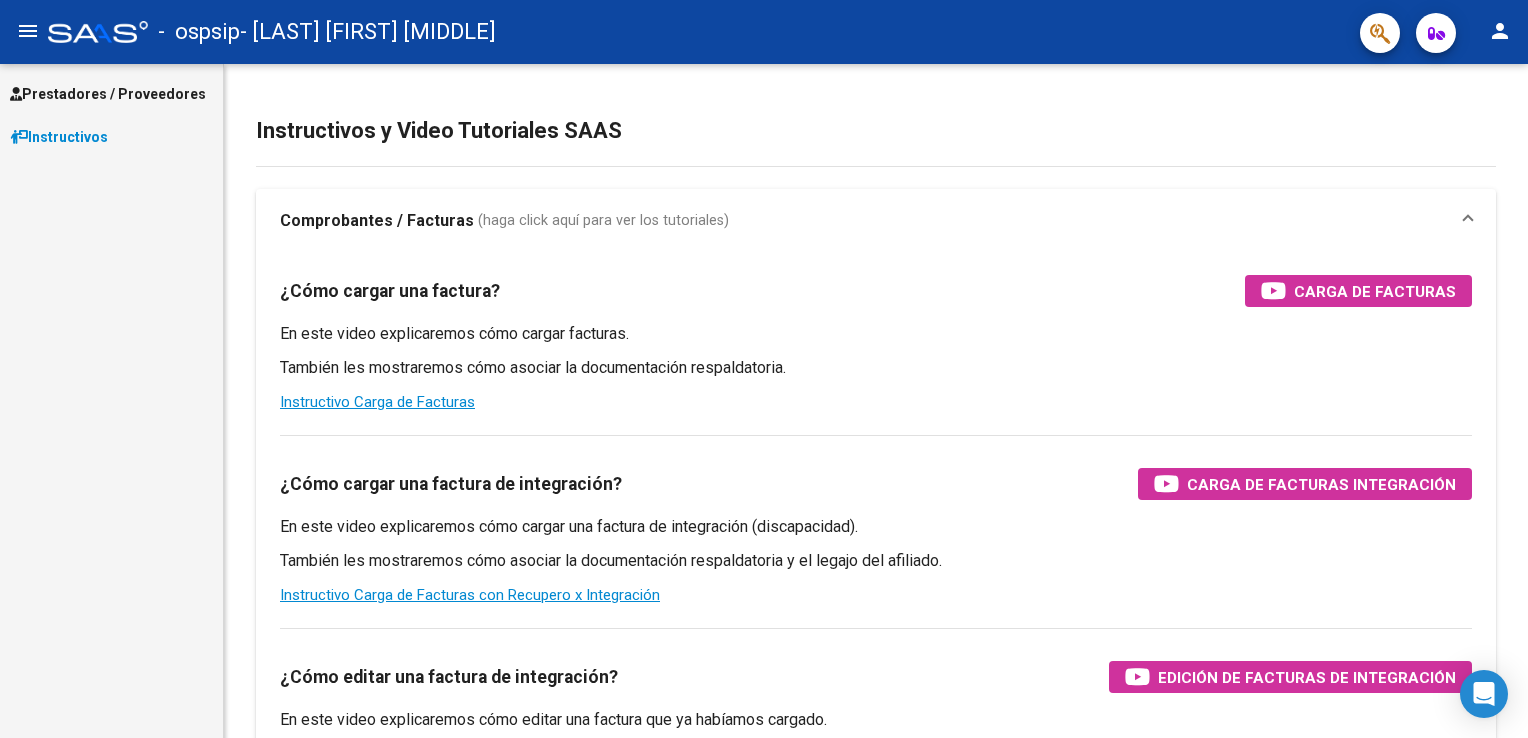 click on "Prestadores / Proveedores" at bounding box center (108, 94) 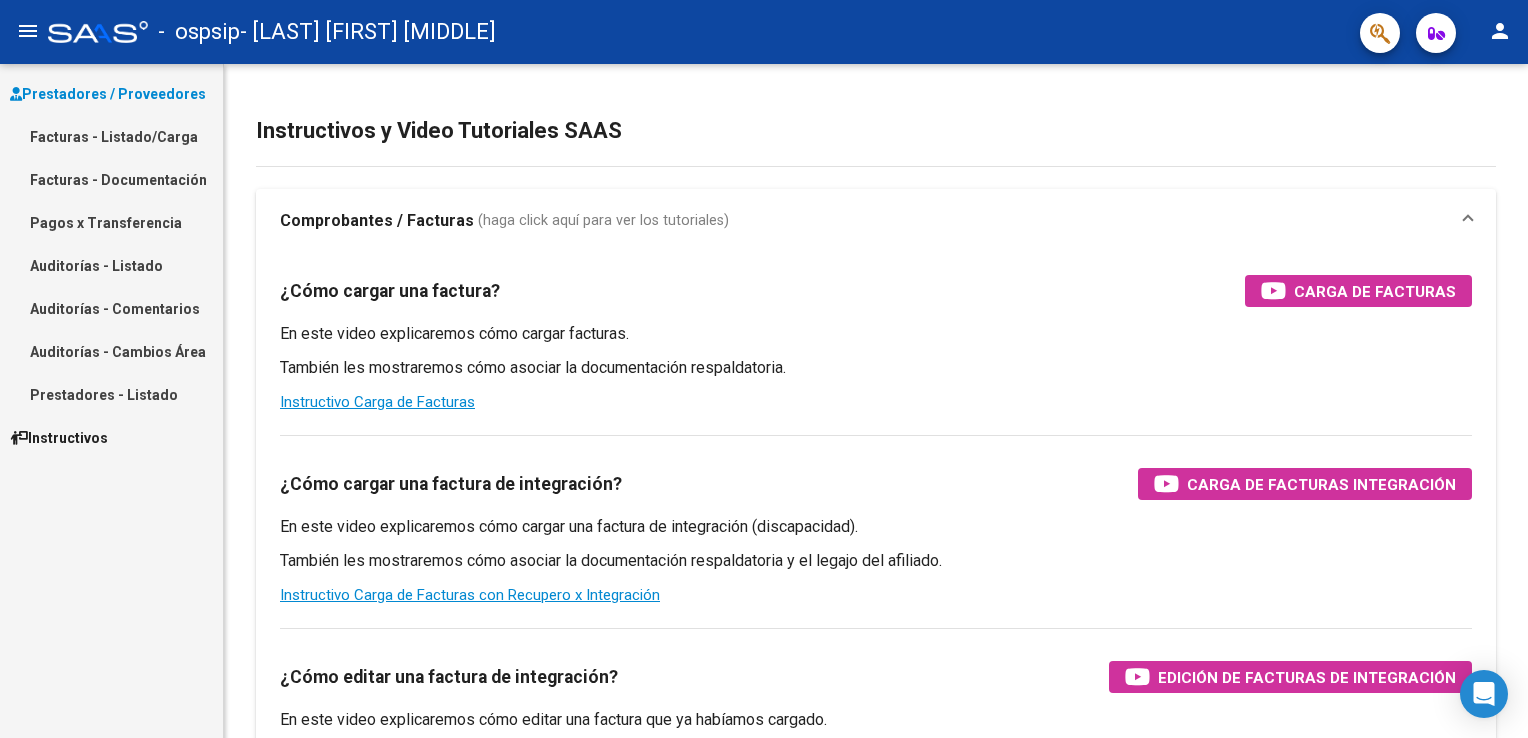 click on "Facturas - Listado/Carga" at bounding box center [111, 136] 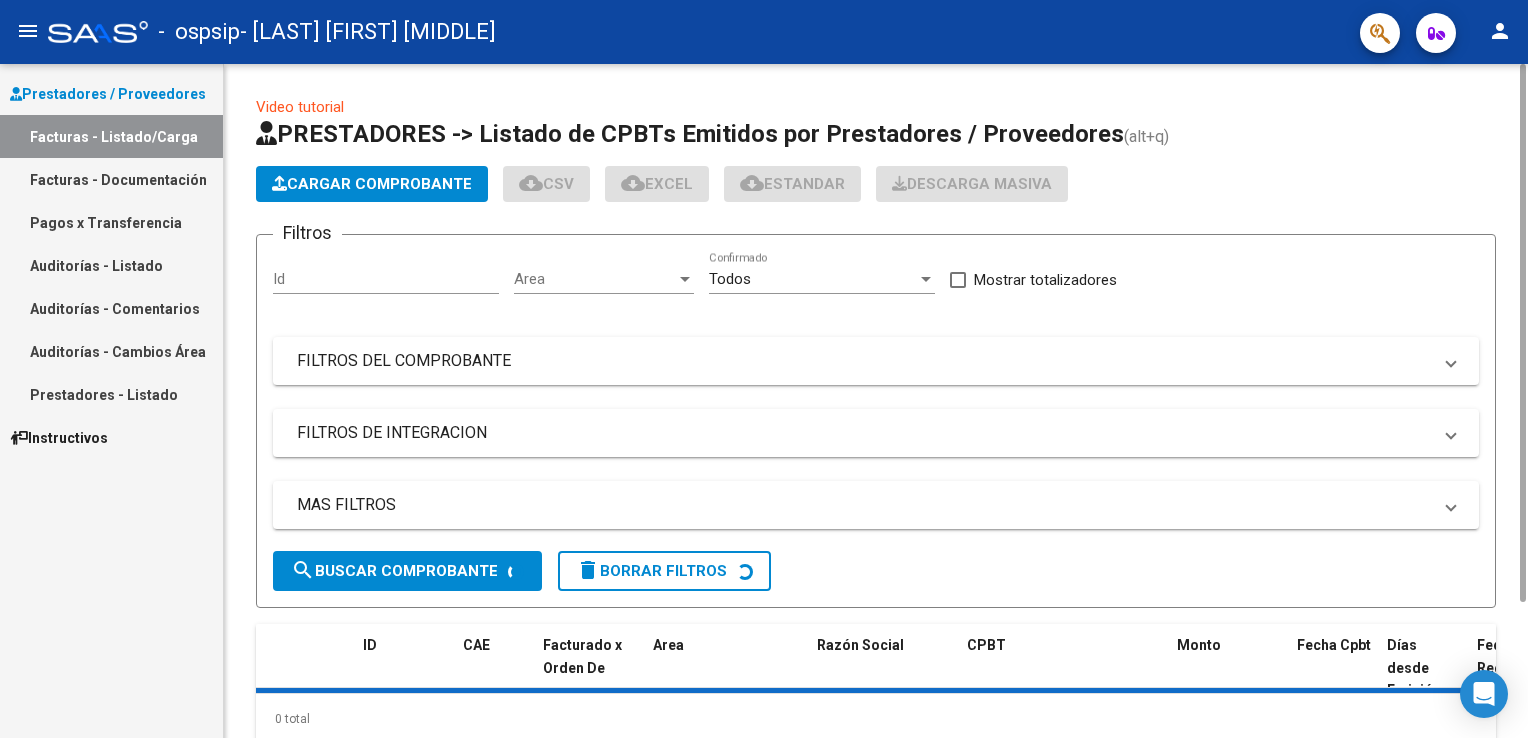 click on "Cargar Comprobante" 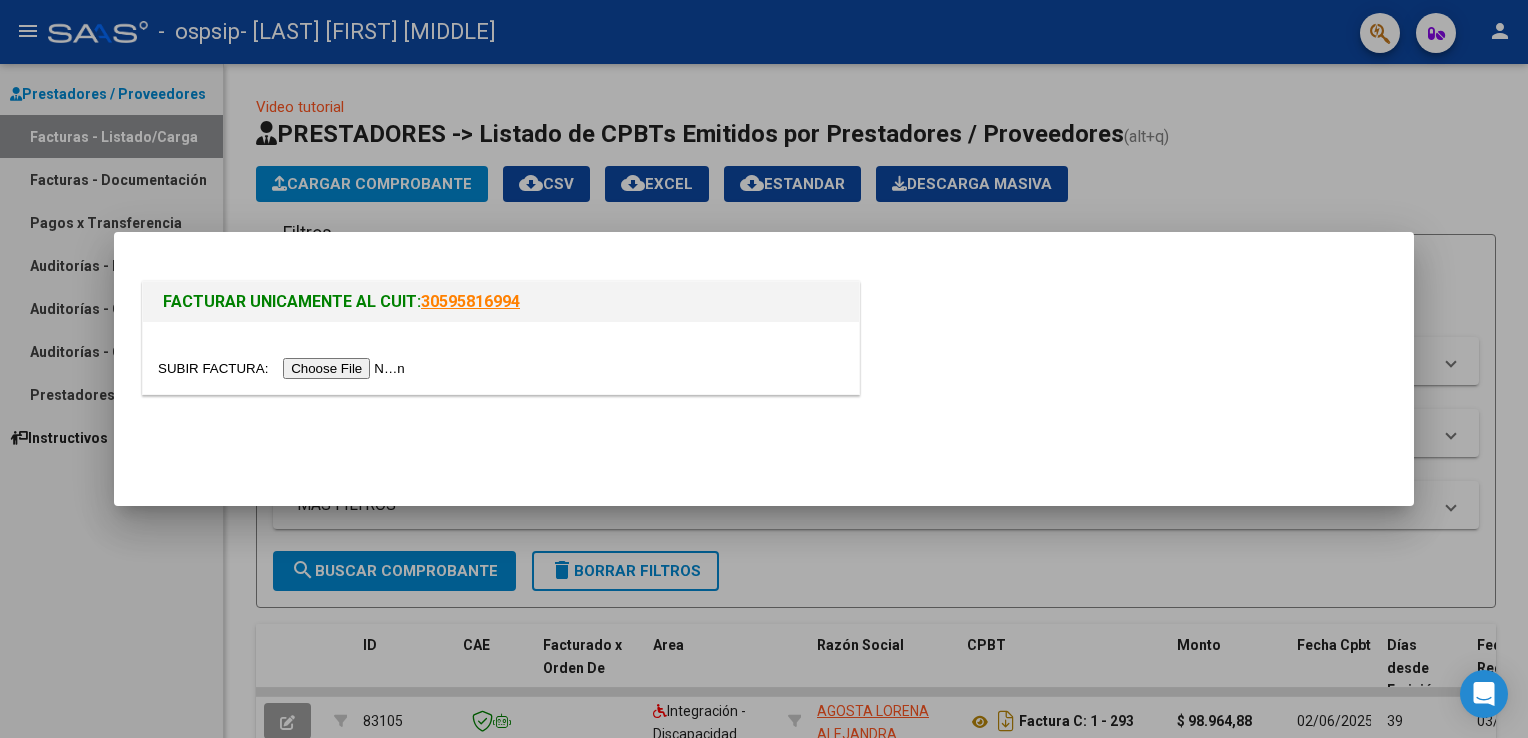 click at bounding box center [284, 368] 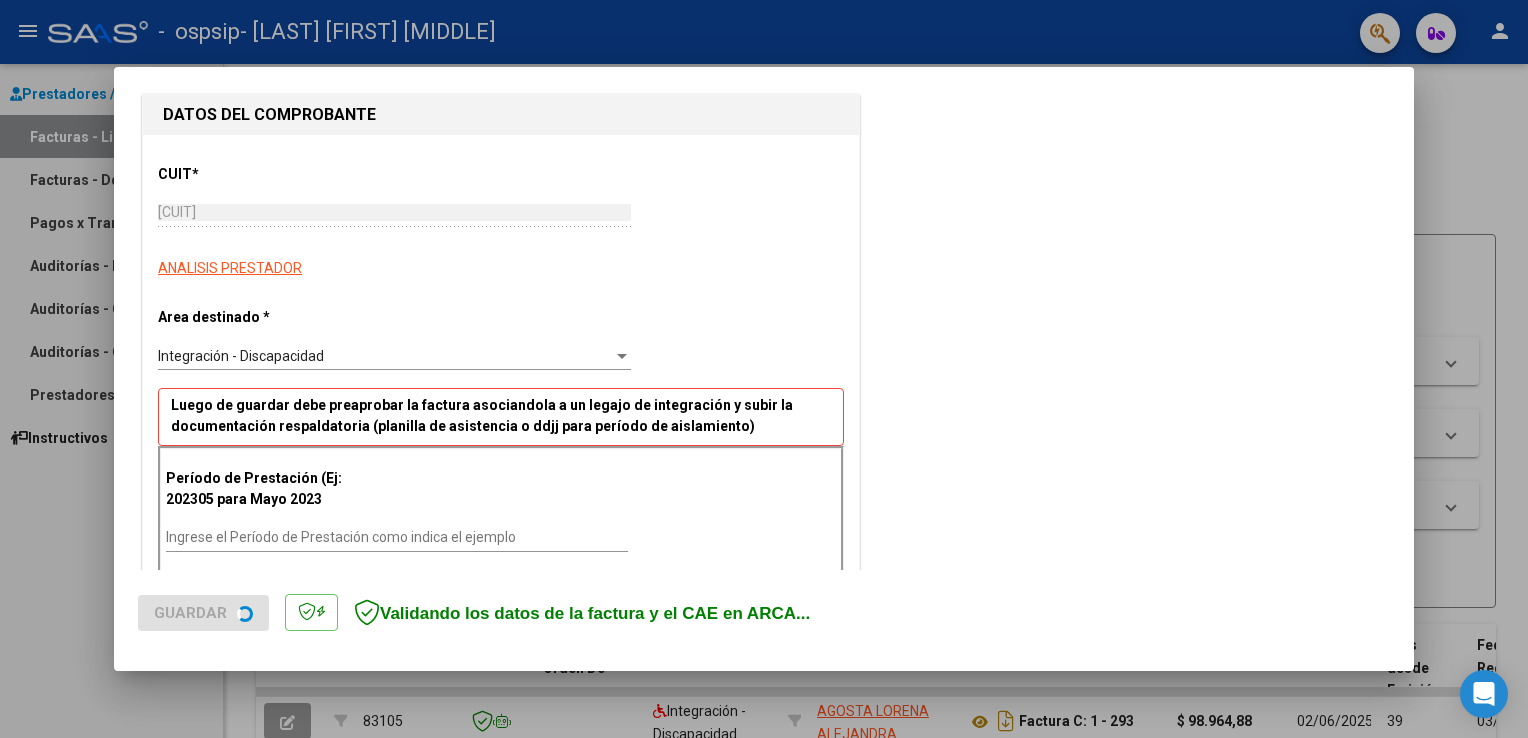 scroll, scrollTop: 300, scrollLeft: 0, axis: vertical 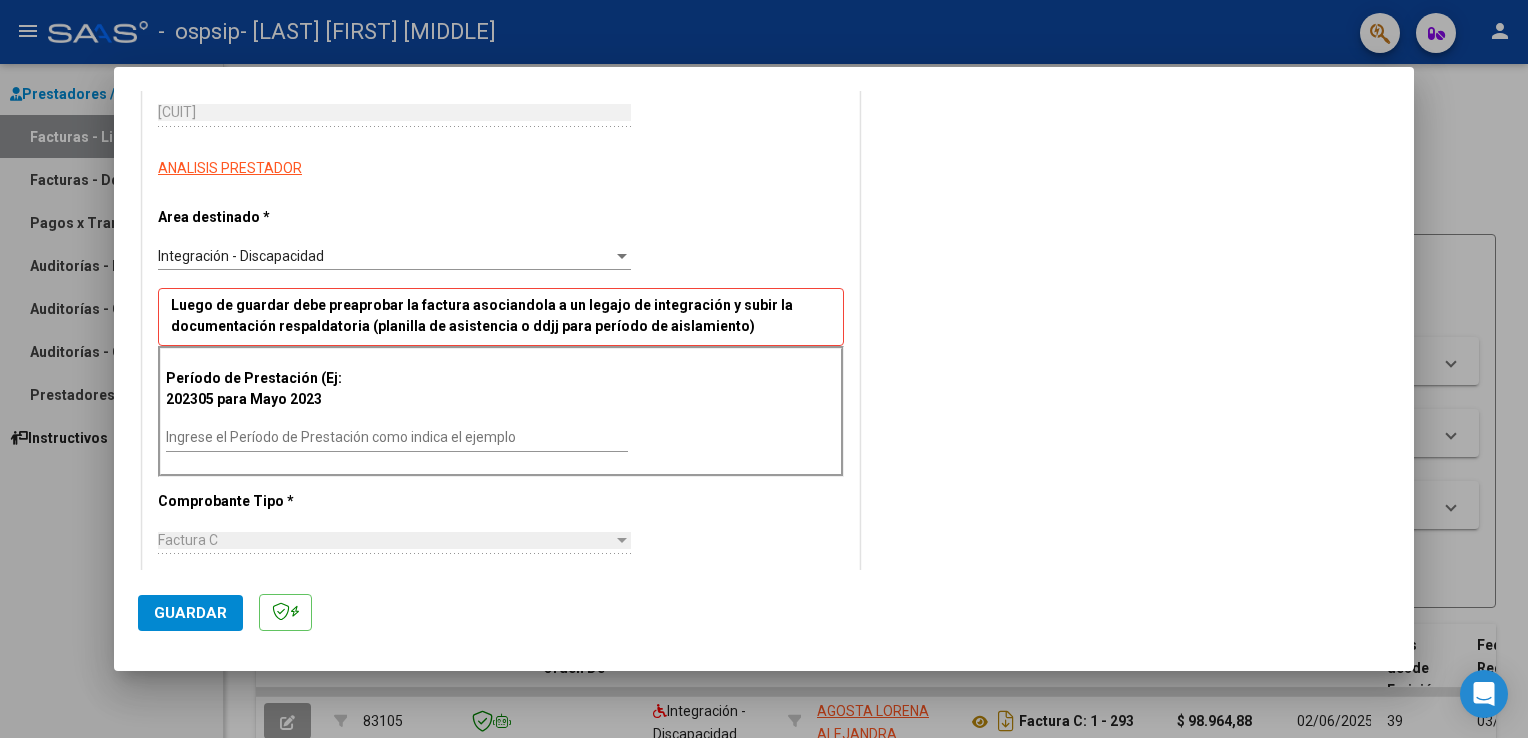 click on "Ingrese el Período de Prestación como indica el ejemplo" at bounding box center [397, 438] 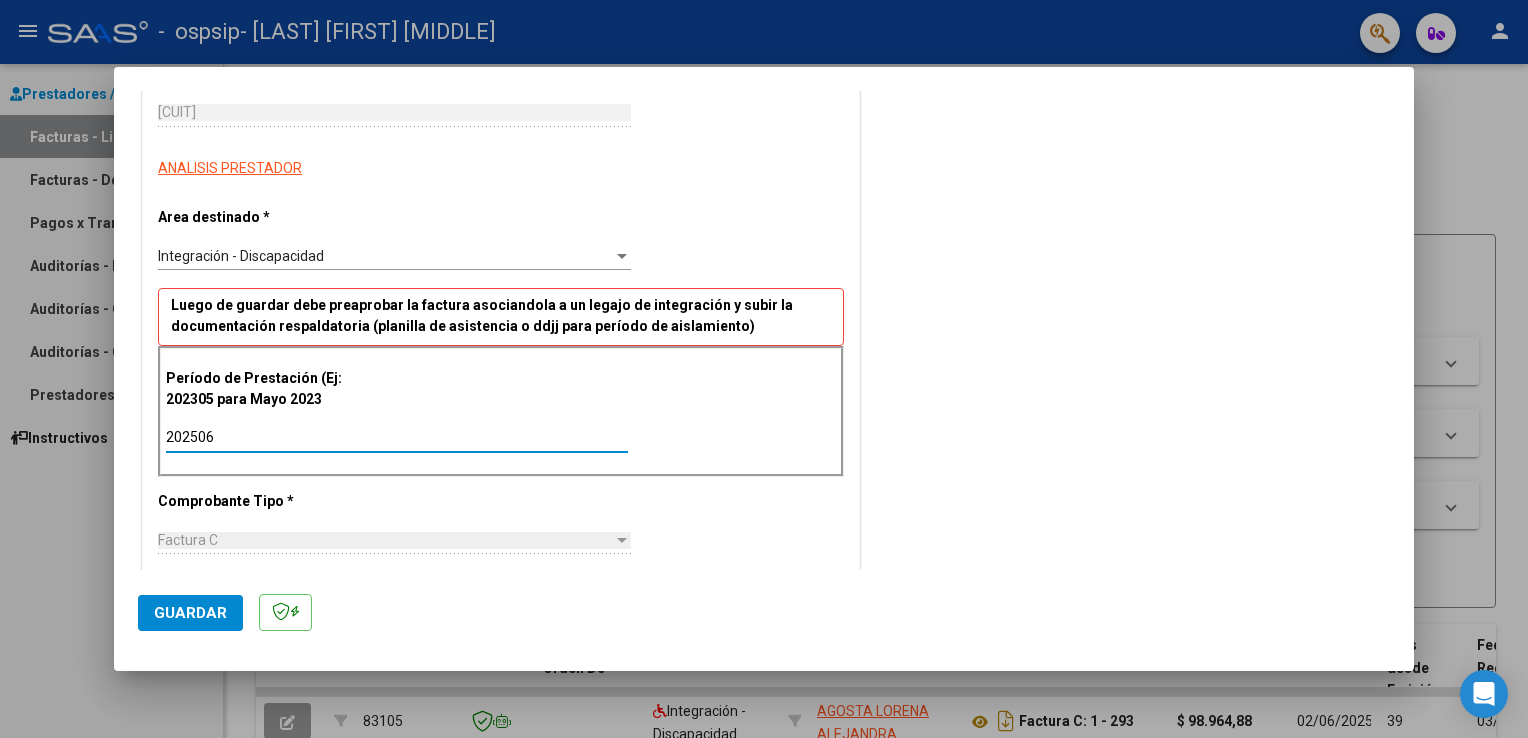 type on "202506" 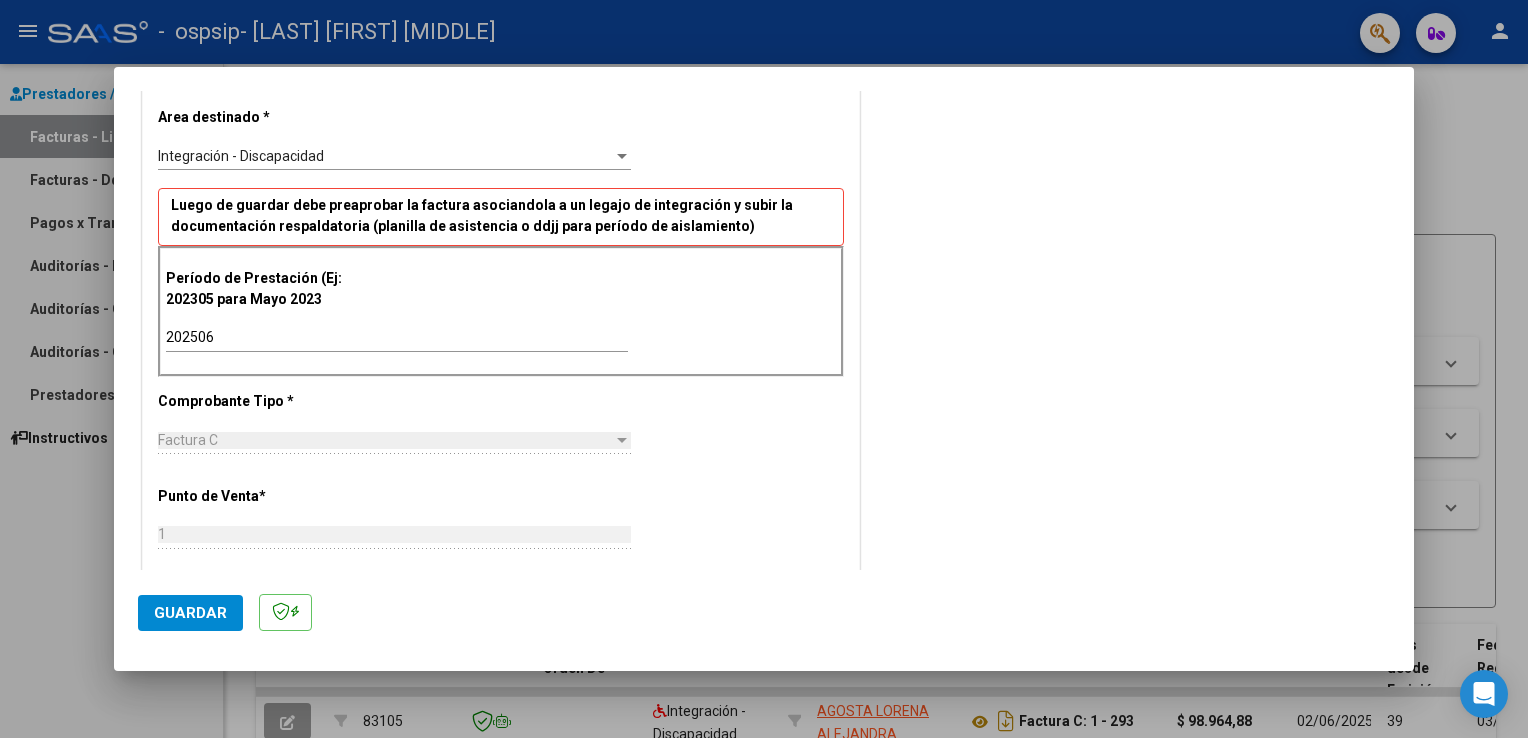 scroll, scrollTop: 500, scrollLeft: 0, axis: vertical 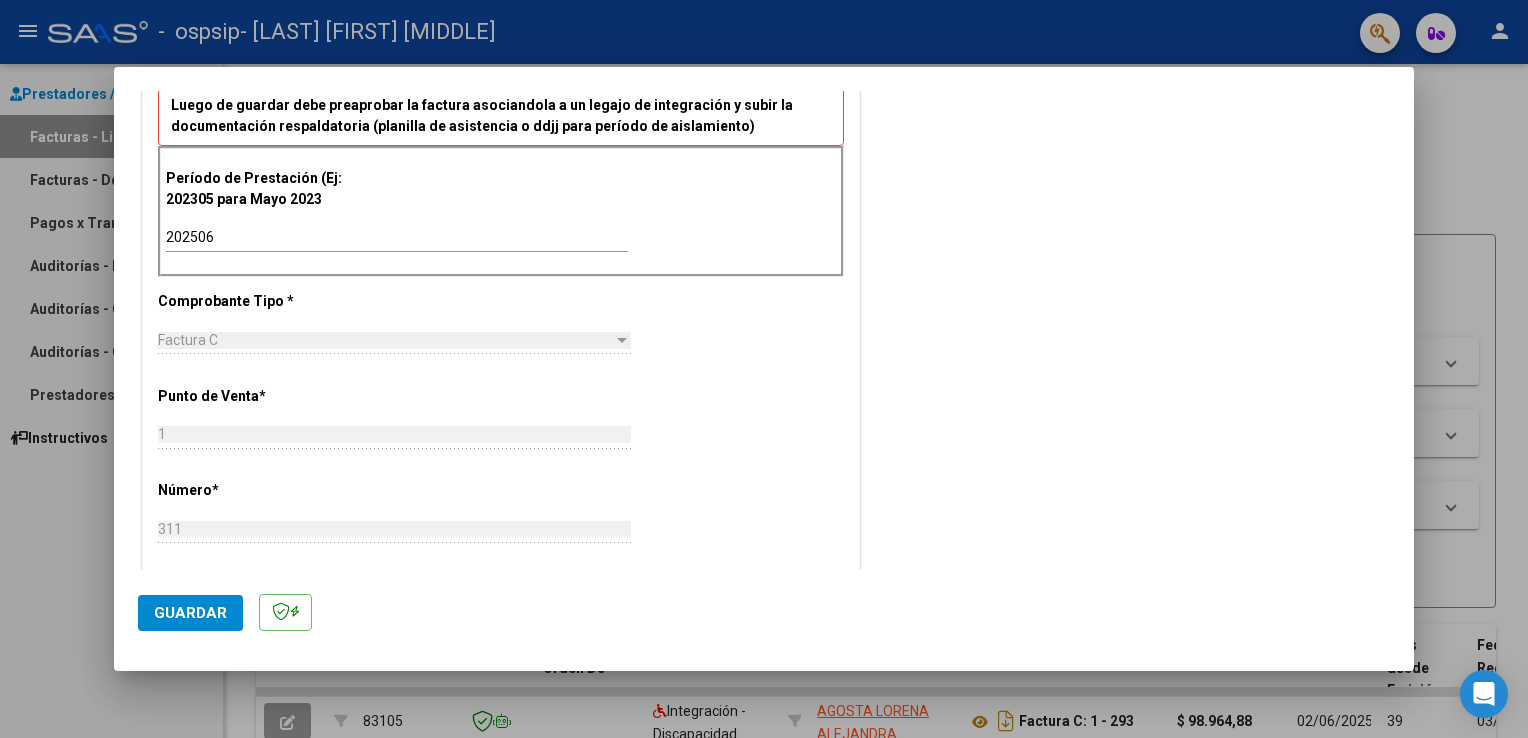 click on "Guardar" 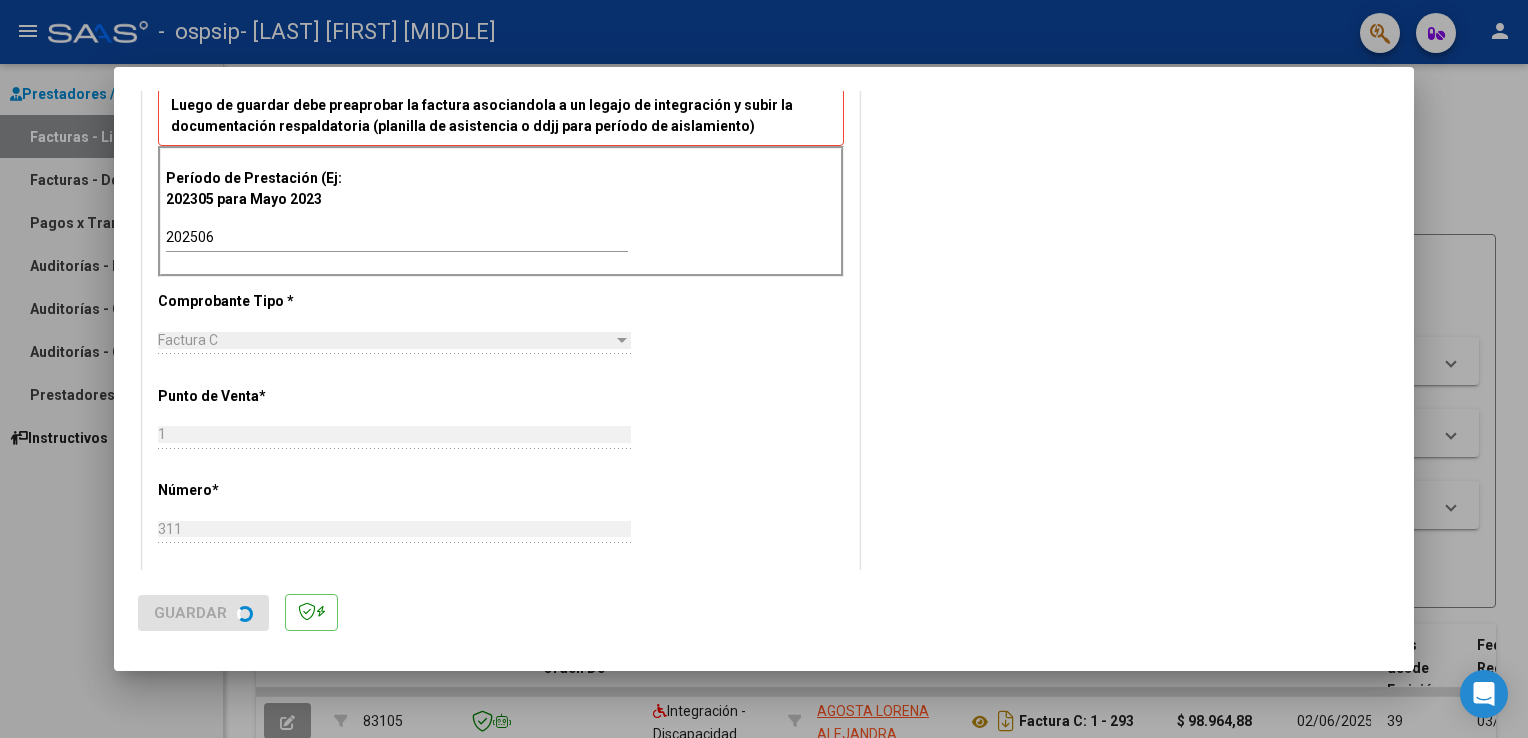 scroll, scrollTop: 0, scrollLeft: 0, axis: both 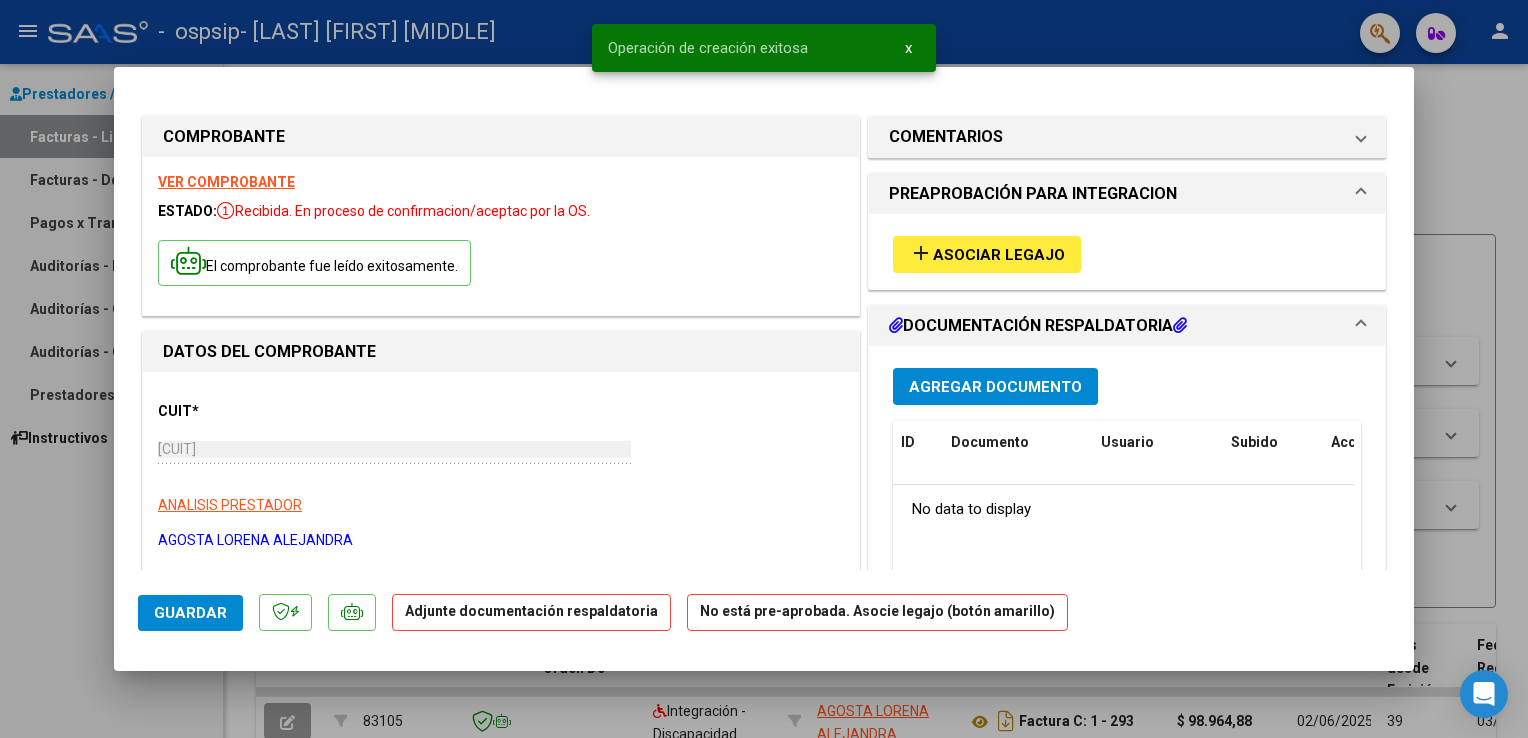 click on "Asociar Legajo" at bounding box center [999, 255] 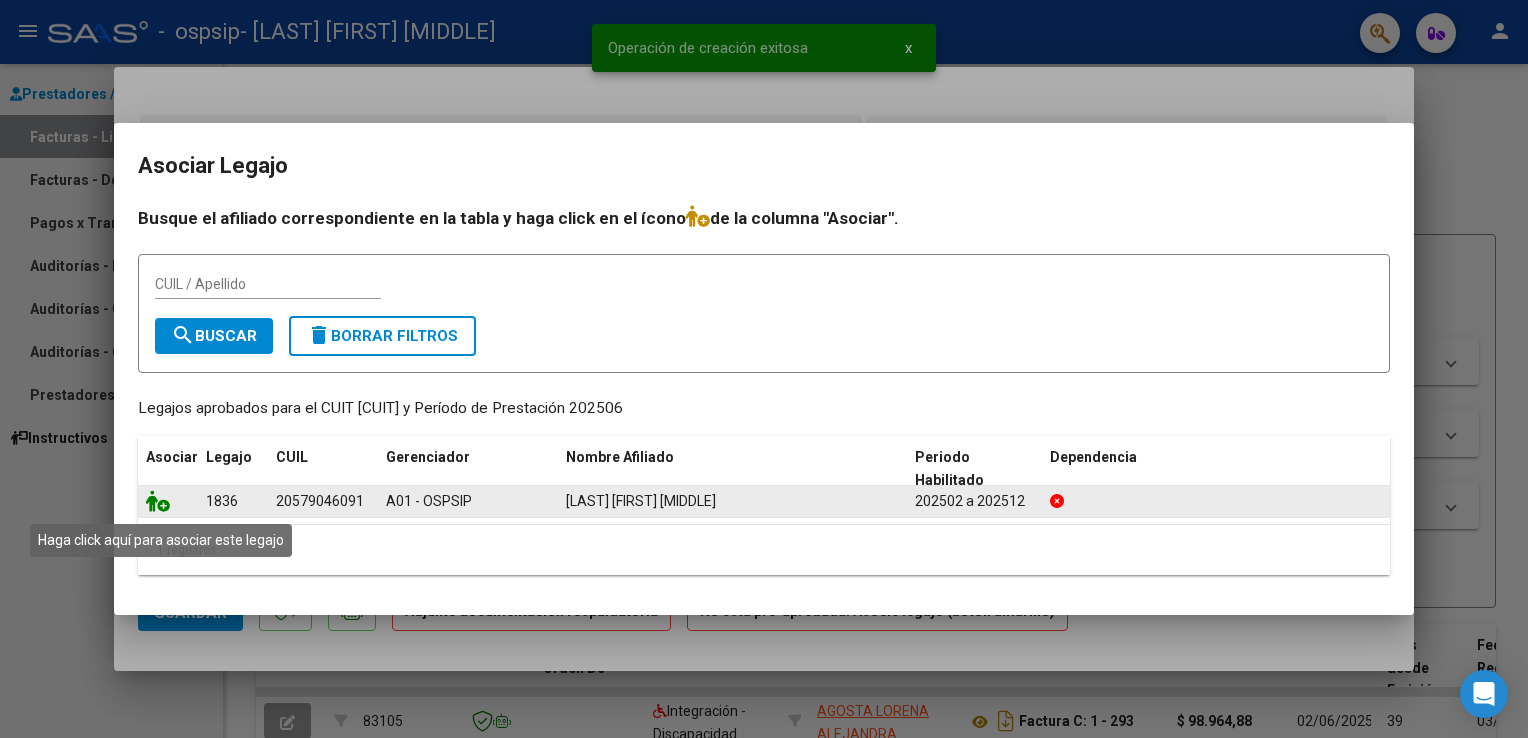 click 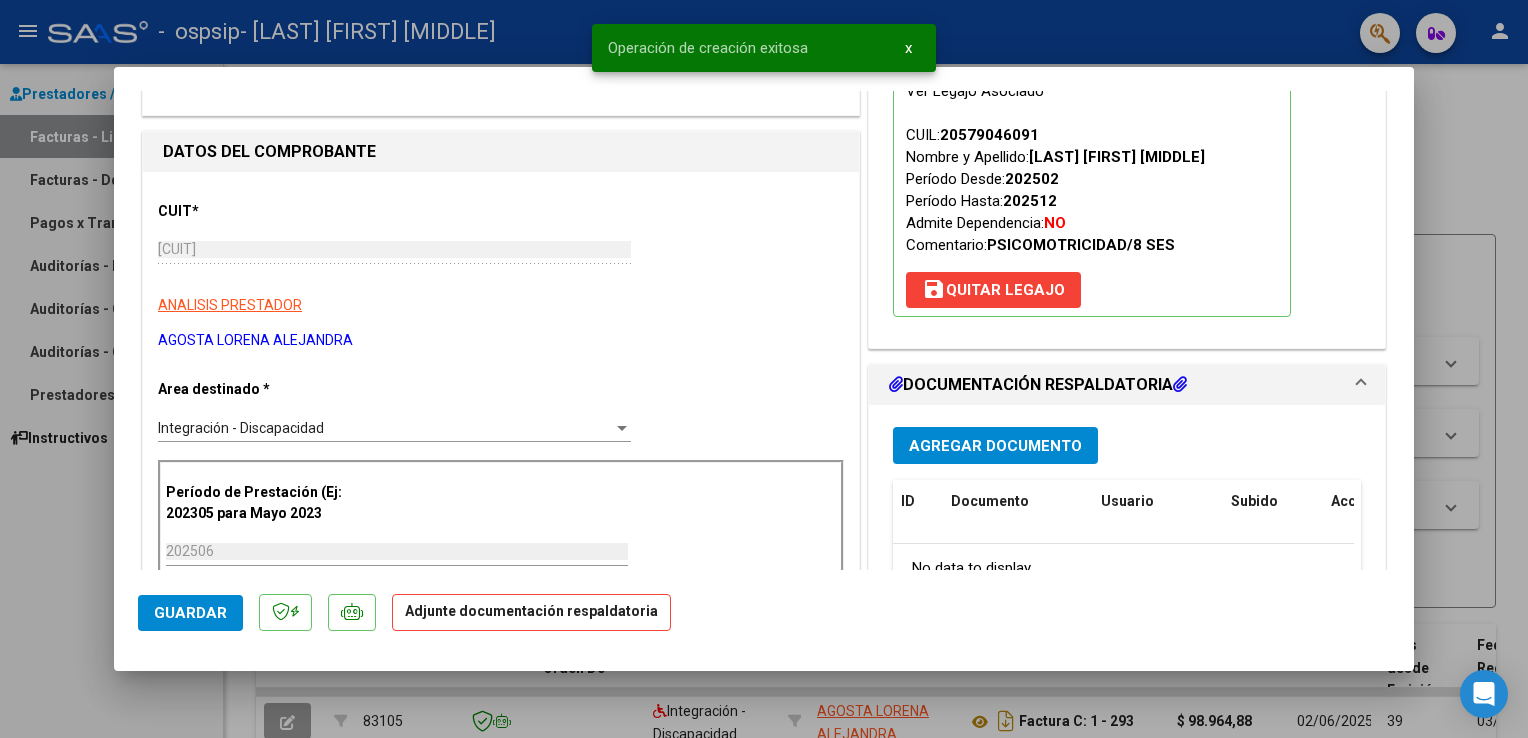 scroll, scrollTop: 400, scrollLeft: 0, axis: vertical 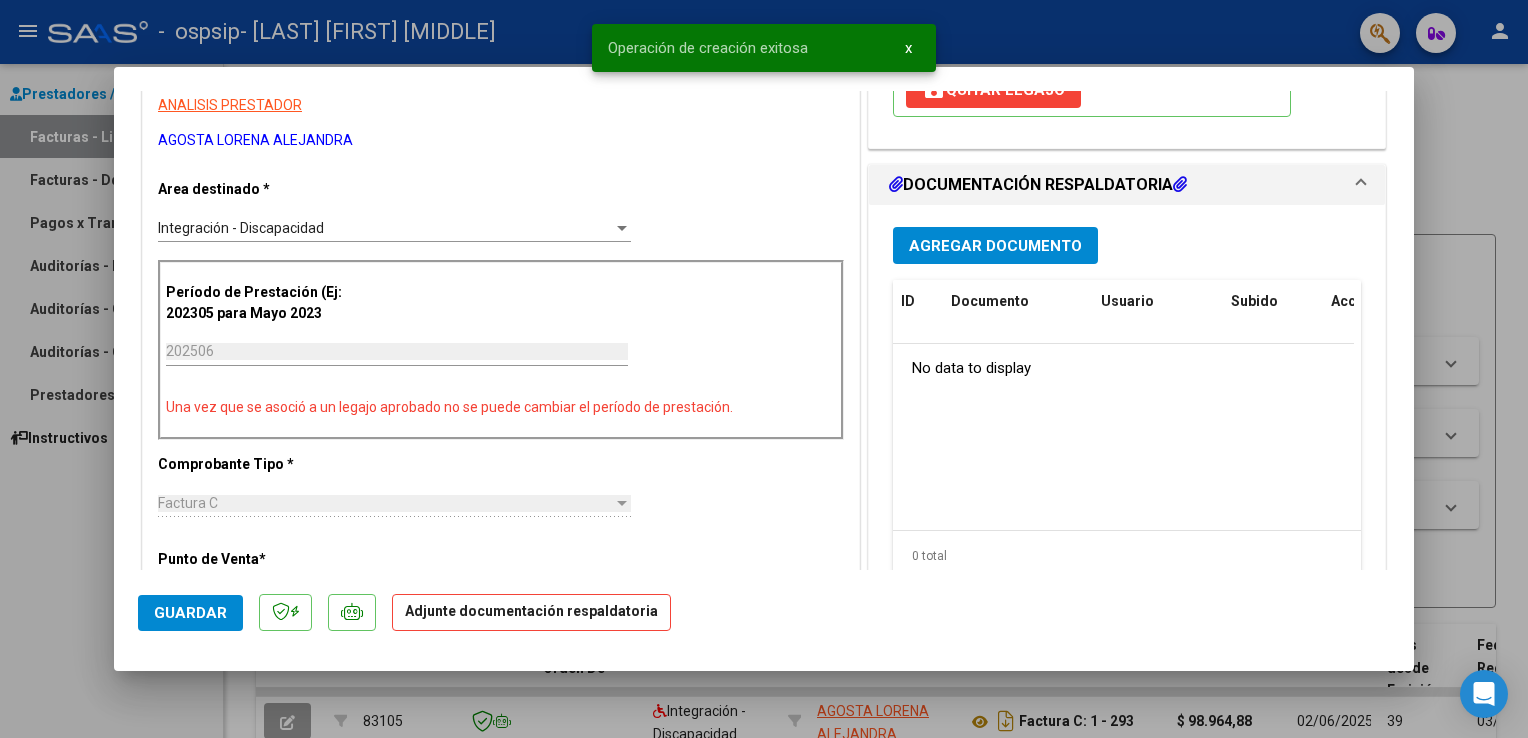 click on "Agregar Documento" at bounding box center (995, 245) 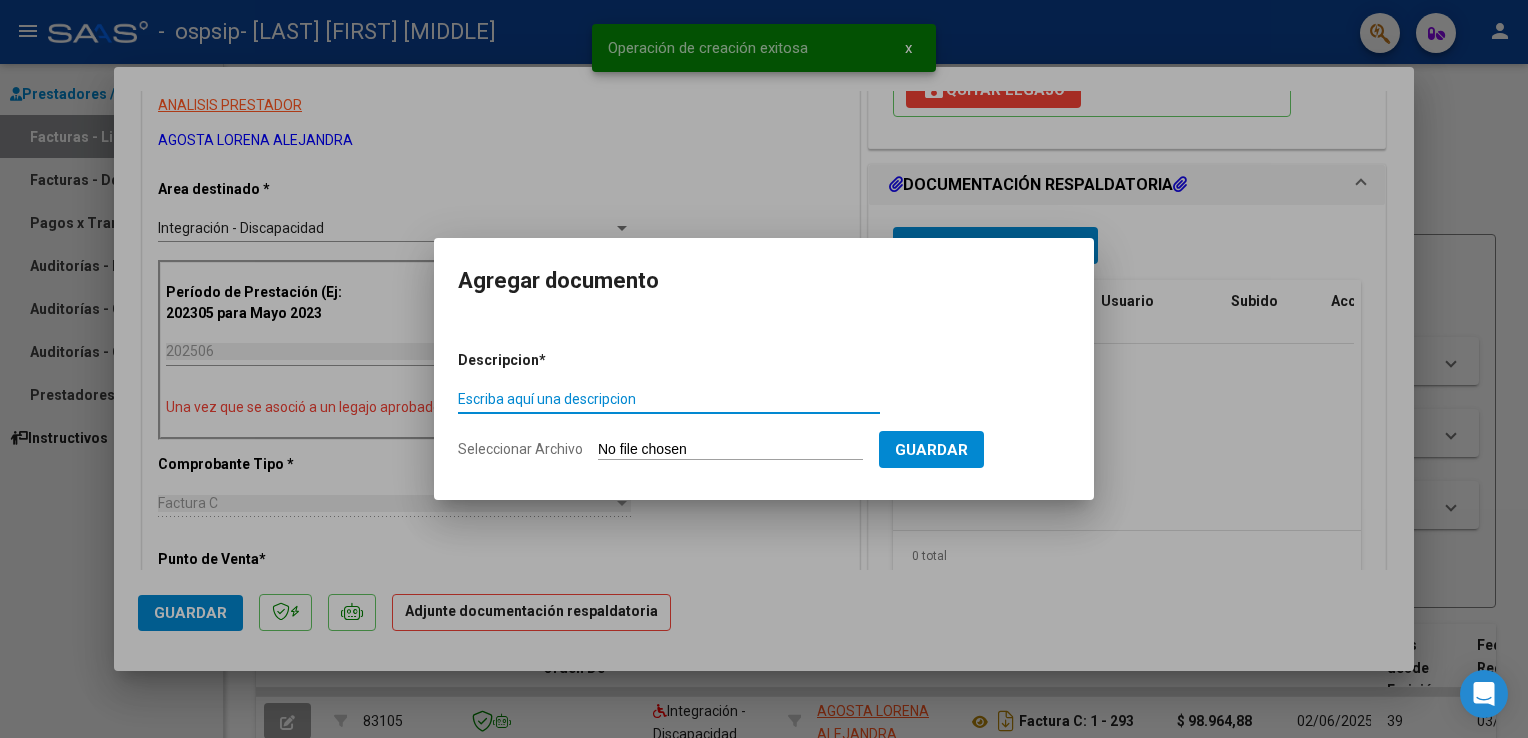 click on "Escriba aquí una descripcion" at bounding box center (669, 399) 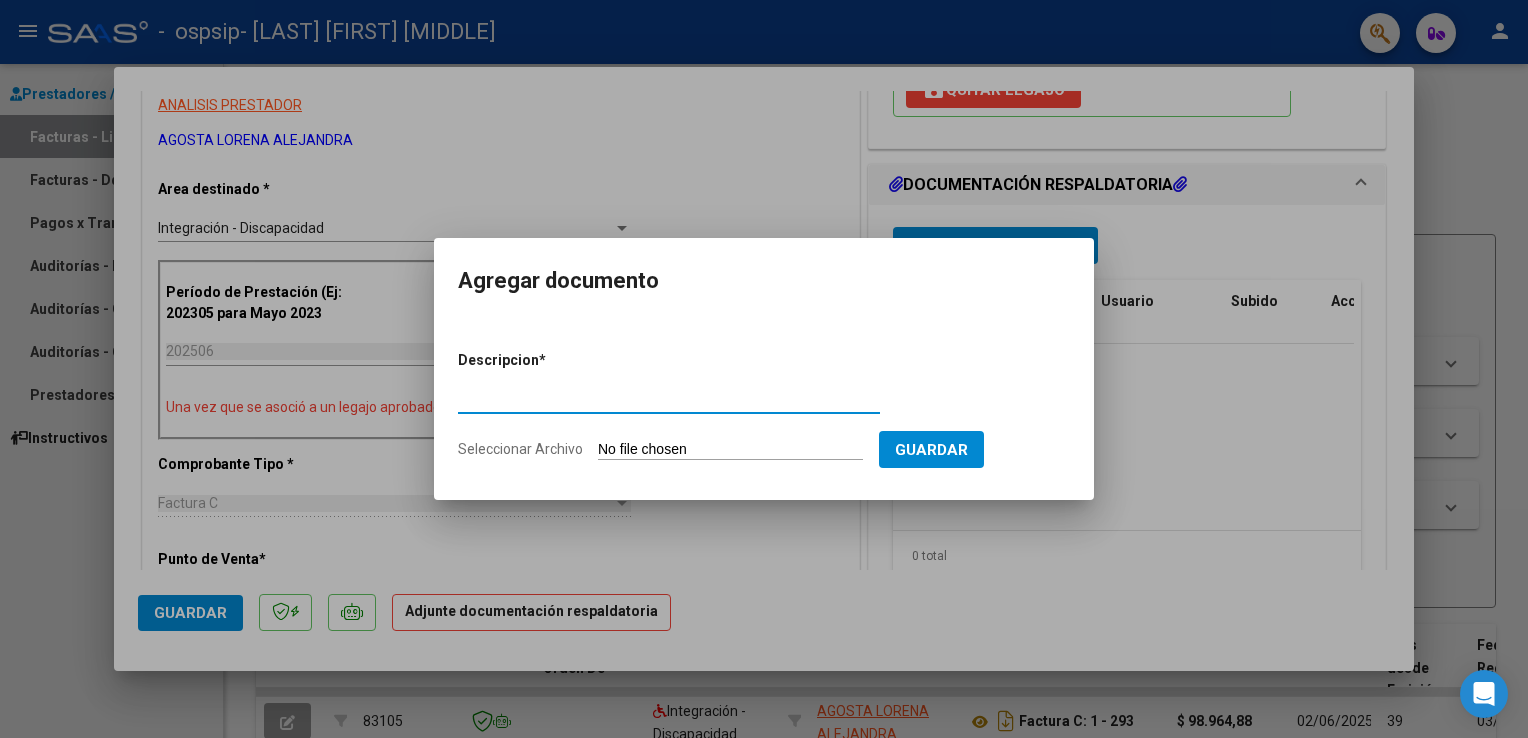 type on "PLANILLA DE ASISTENCIA" 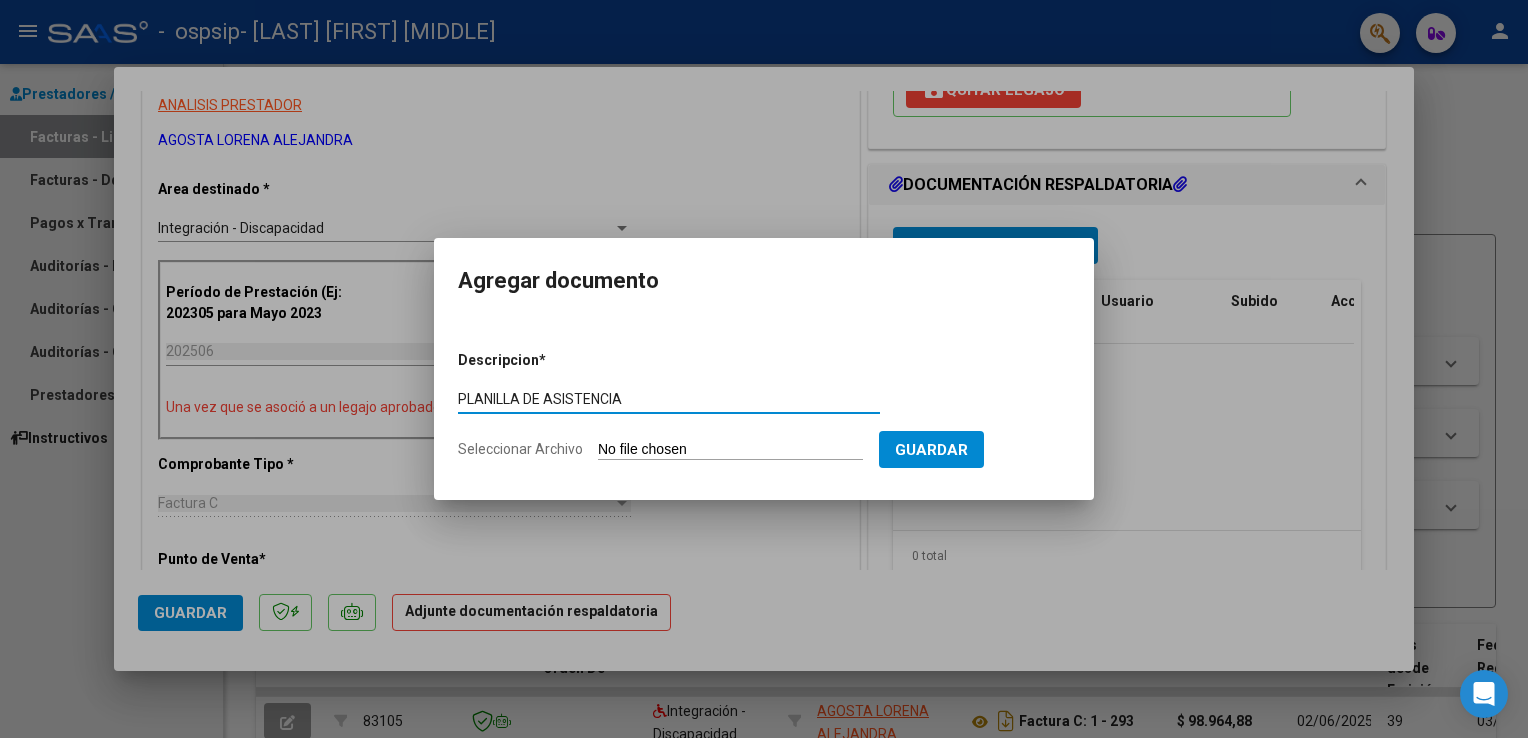 click on "Seleccionar Archivo" at bounding box center [730, 450] 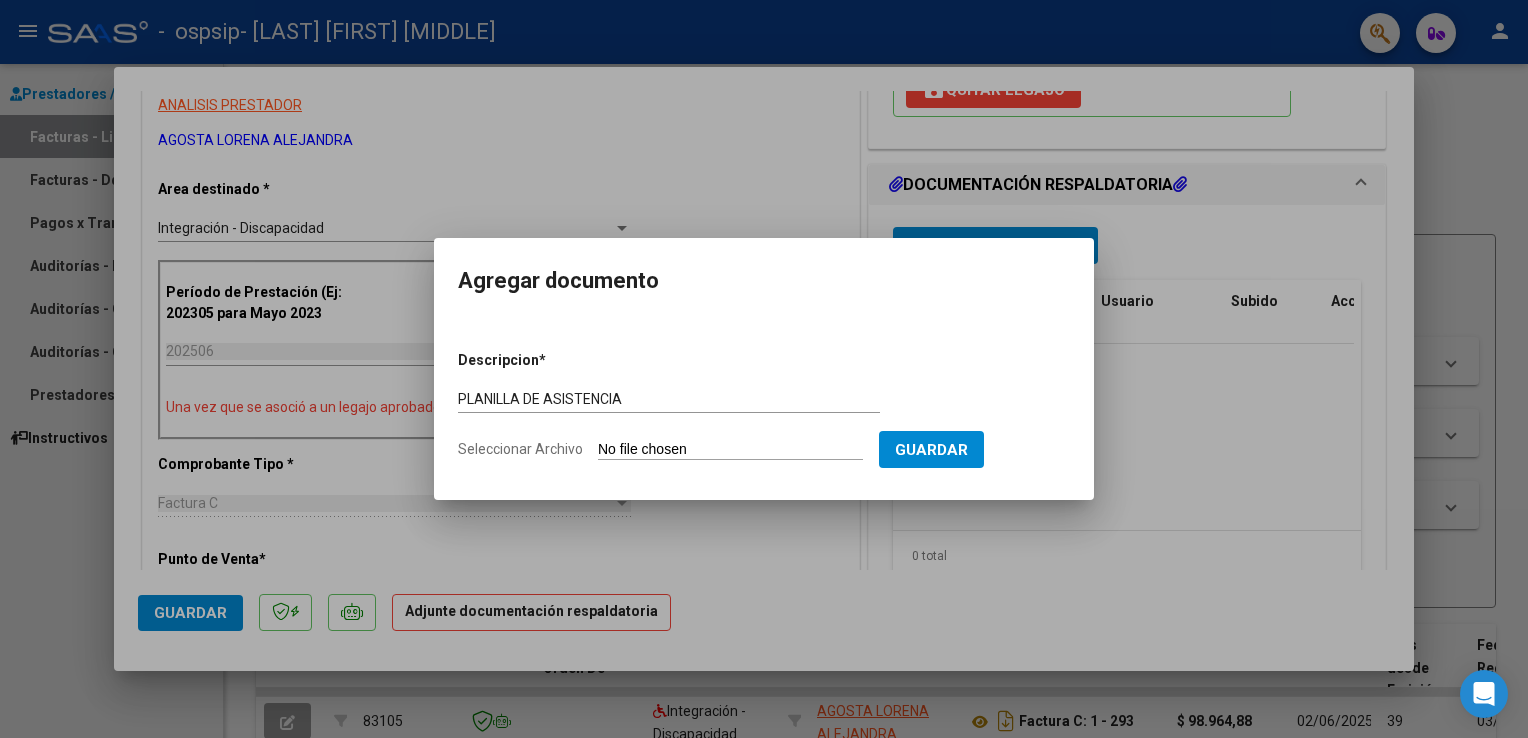 click on "Seleccionar Archivo" at bounding box center [730, 450] 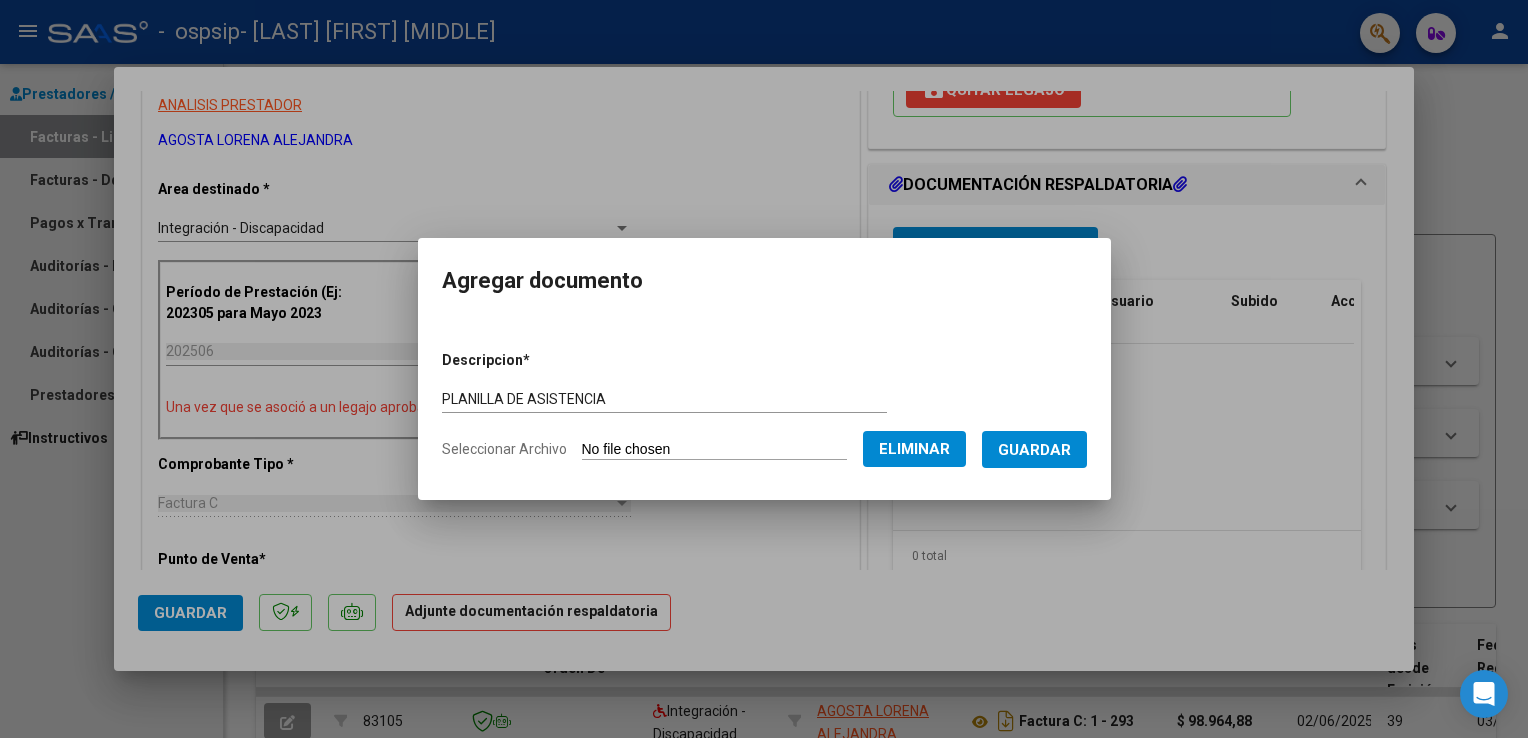 click on "Guardar" at bounding box center (1034, 450) 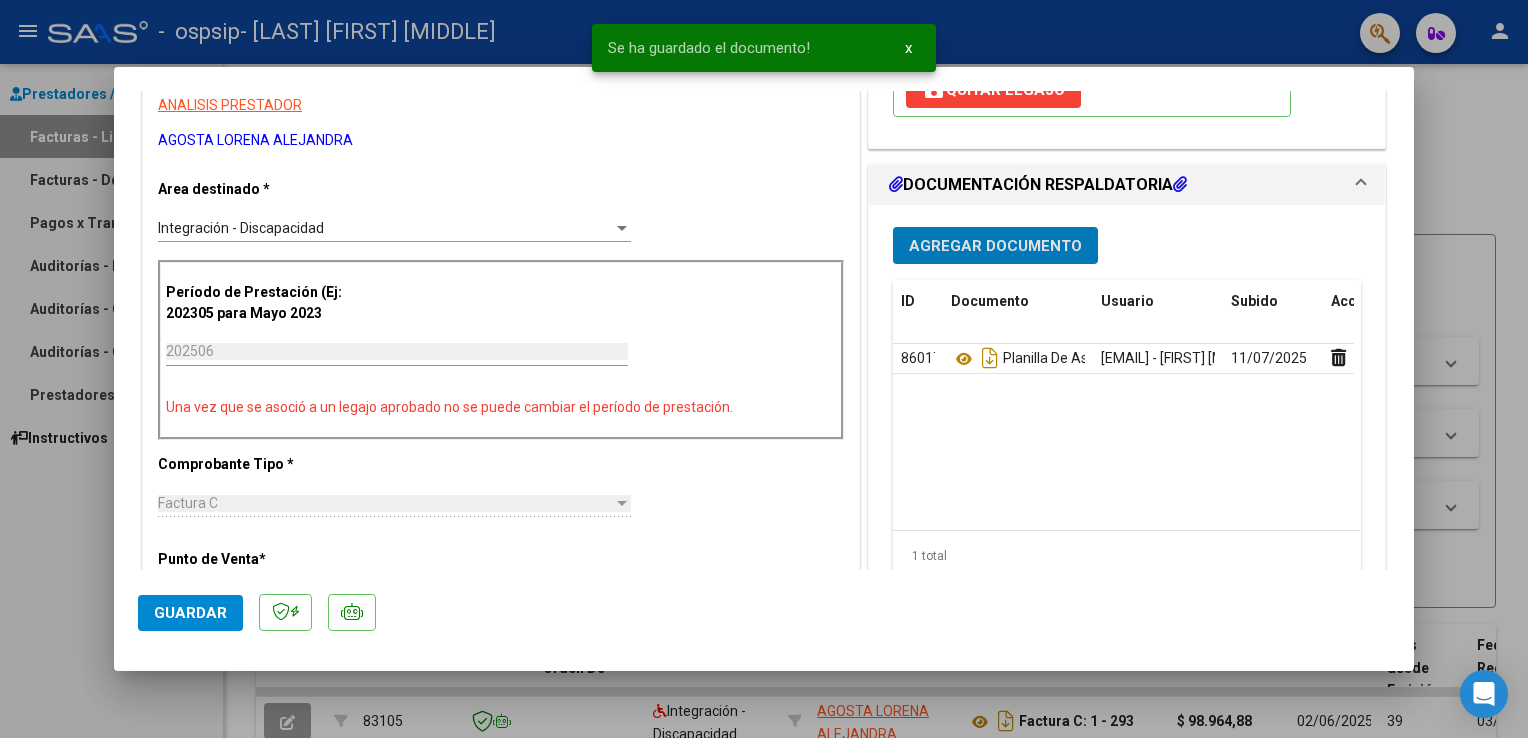 click on "Agregar Documento" at bounding box center [995, 246] 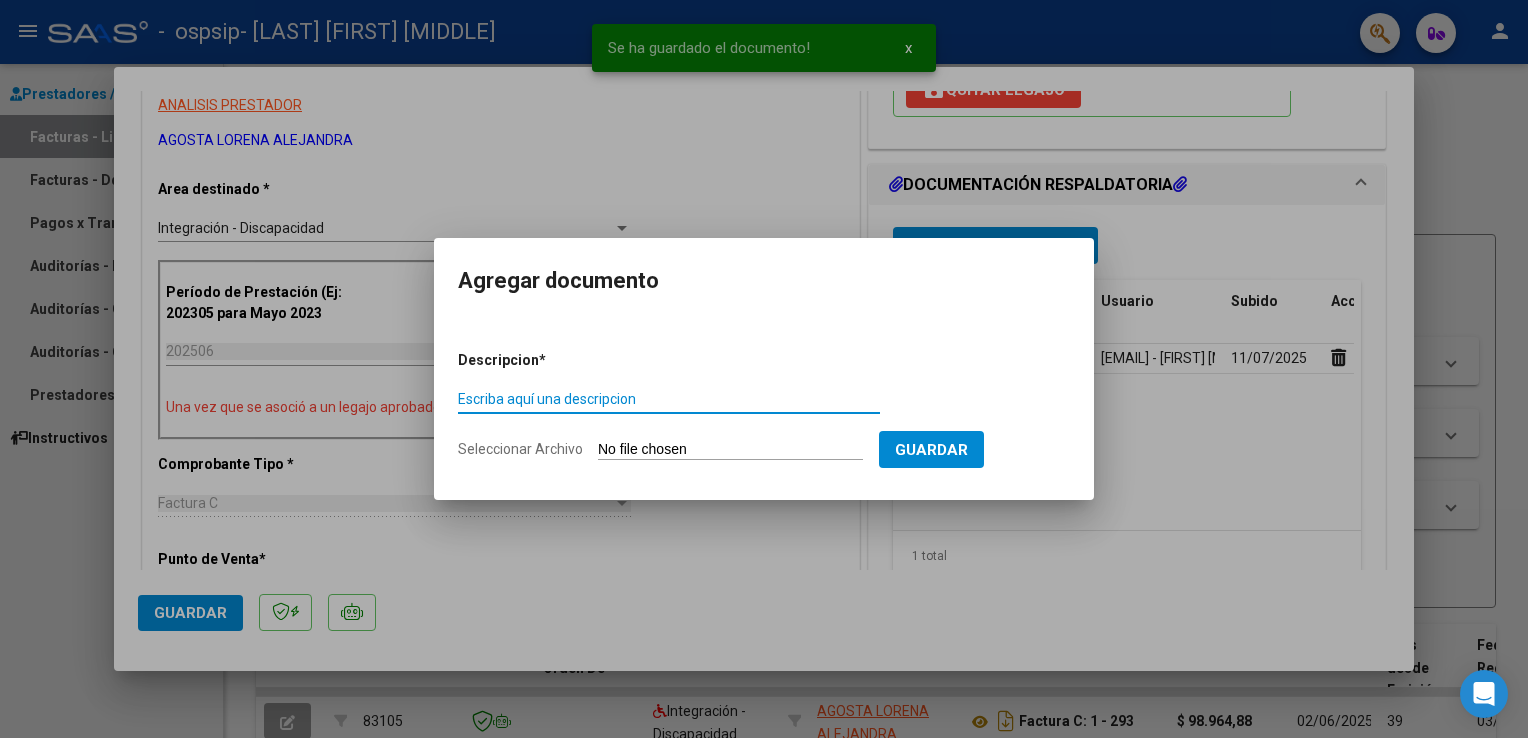 click on "Escriba aquí una descripcion" at bounding box center (669, 399) 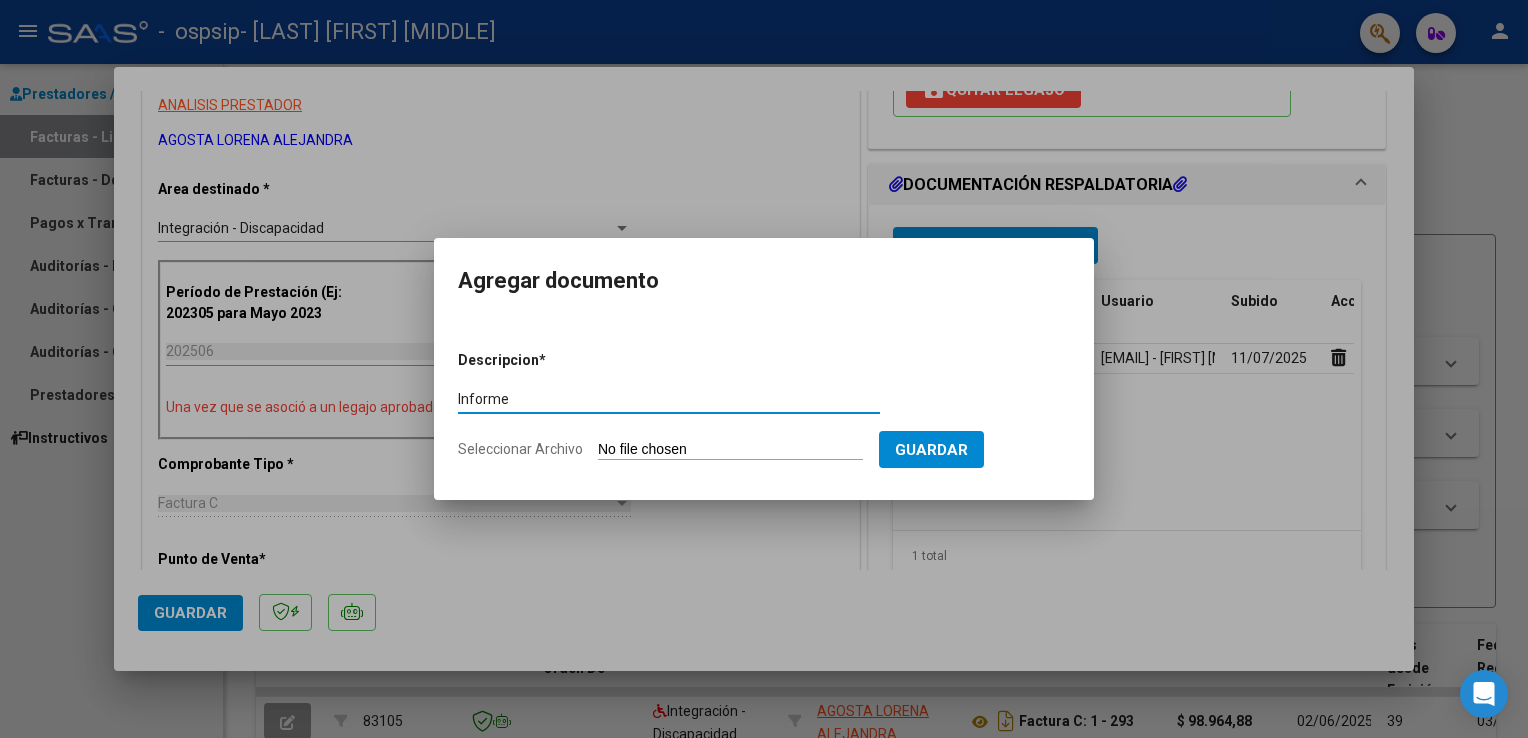 type on "Informe semestral" 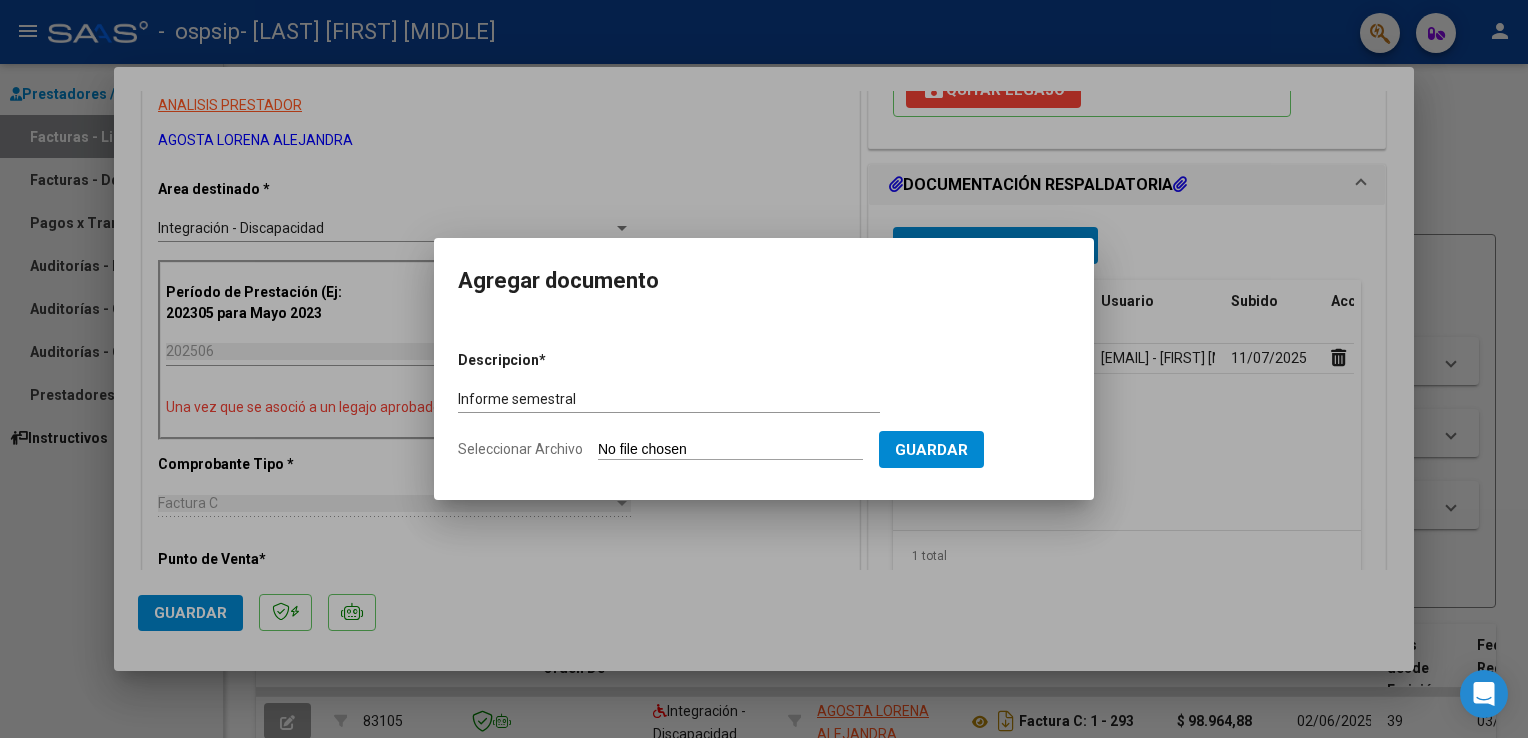 click on "Seleccionar Archivo" at bounding box center [730, 450] 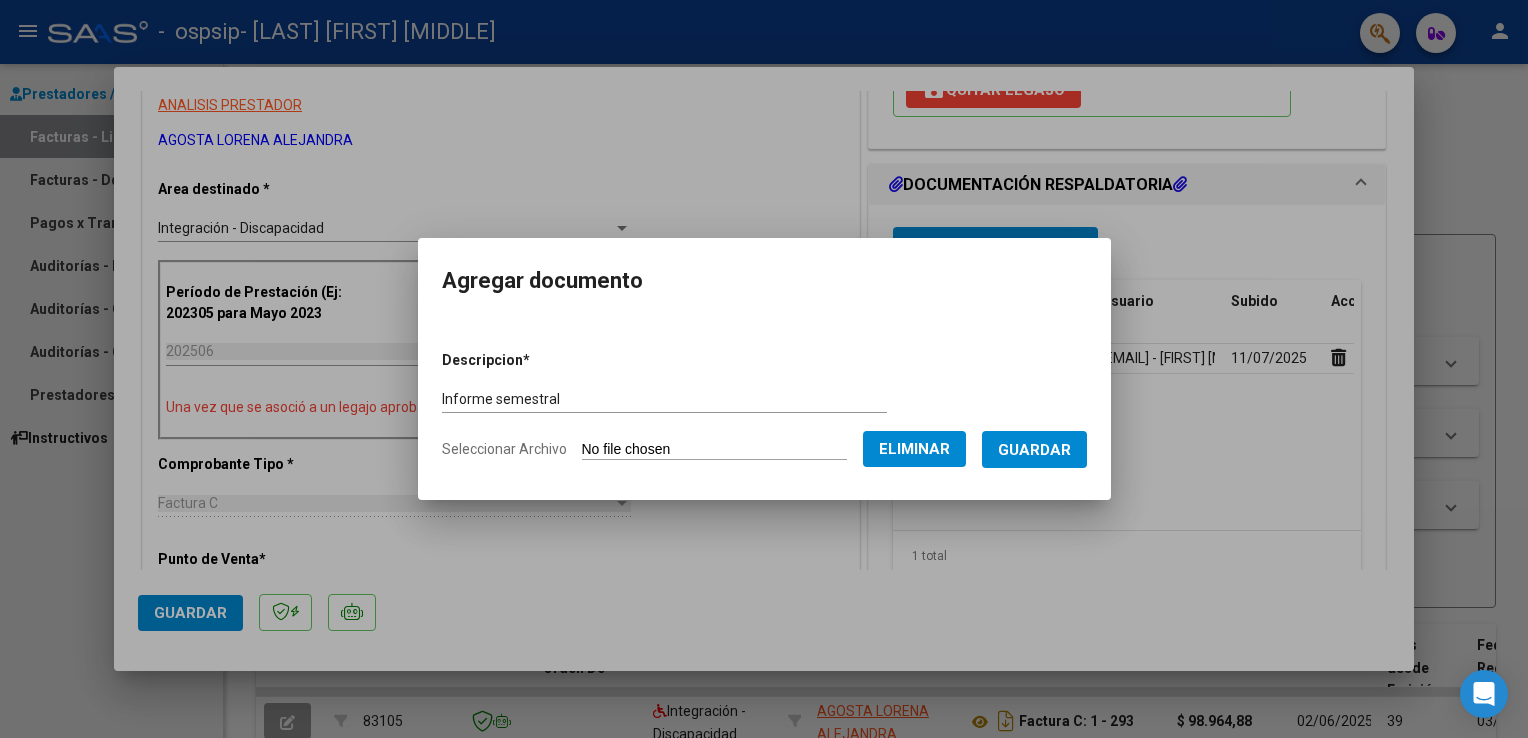 click on "Guardar" at bounding box center (1034, 450) 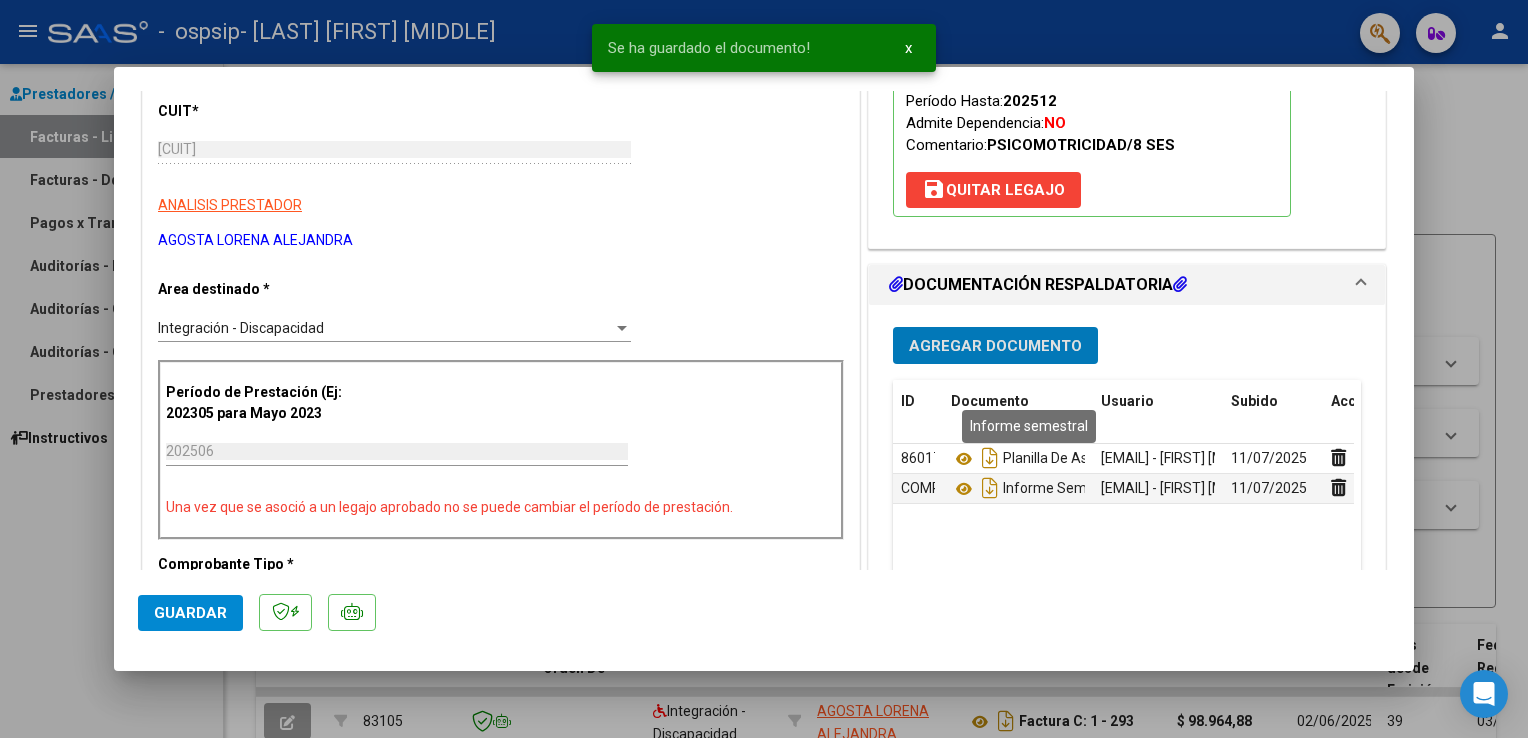 scroll, scrollTop: 400, scrollLeft: 0, axis: vertical 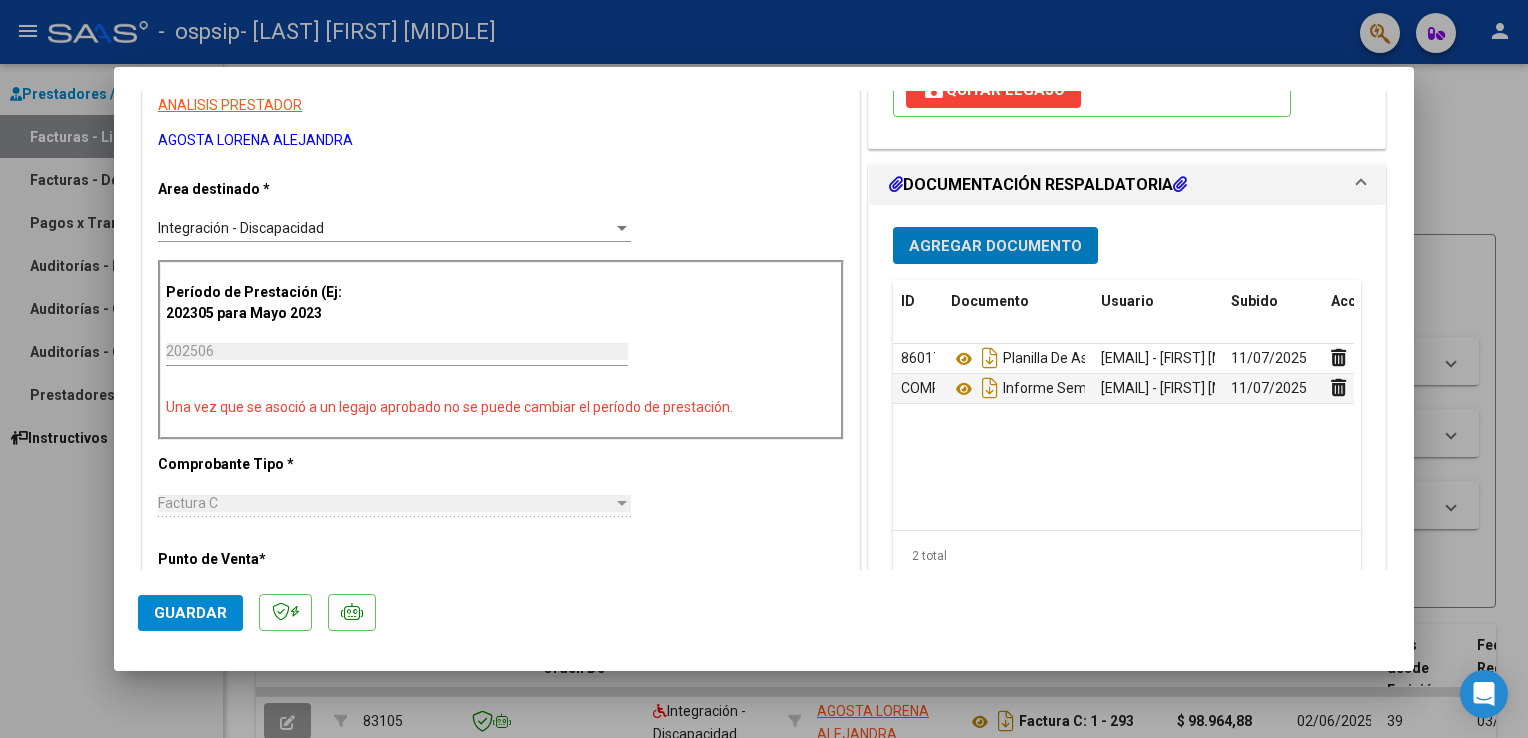 click on "Guardar" 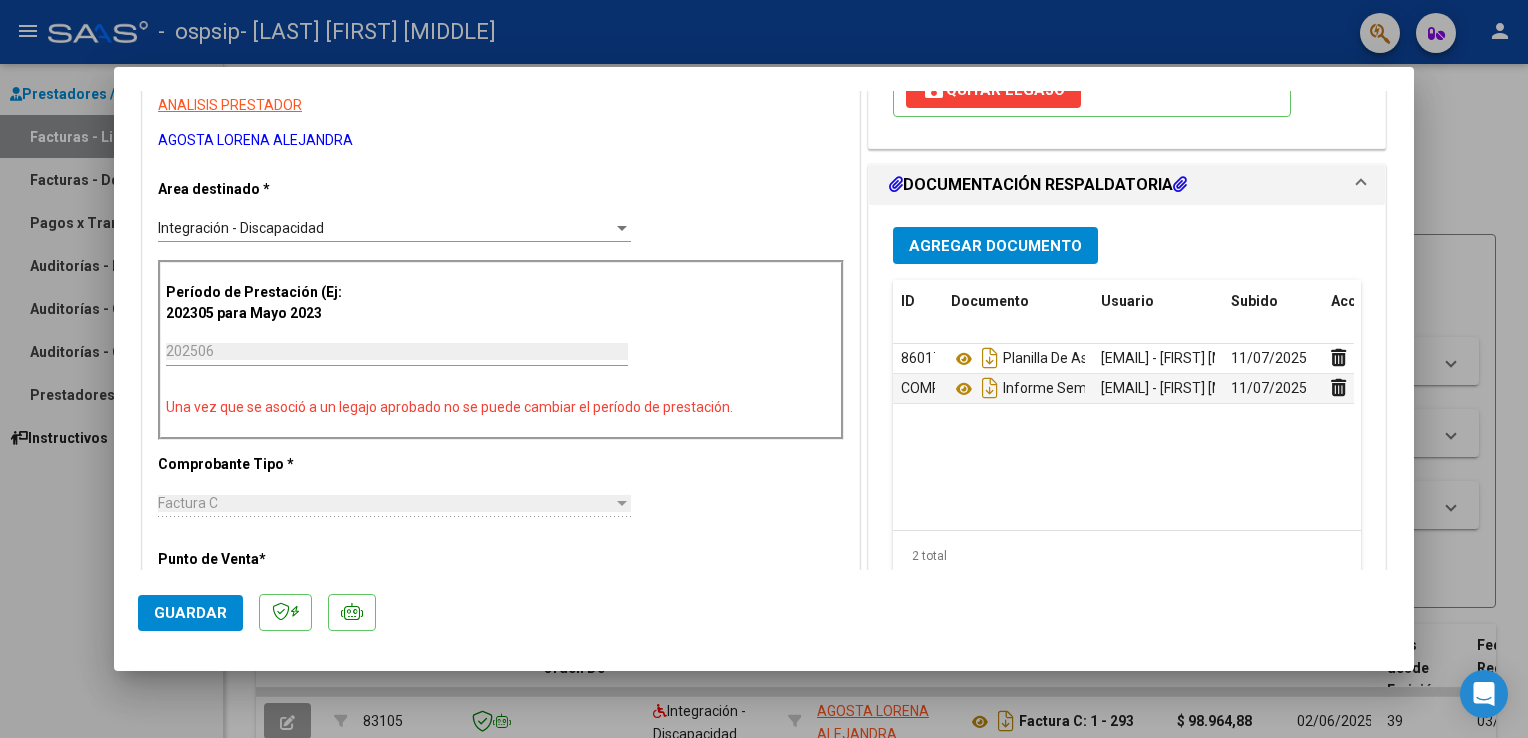 click on "Guardar" 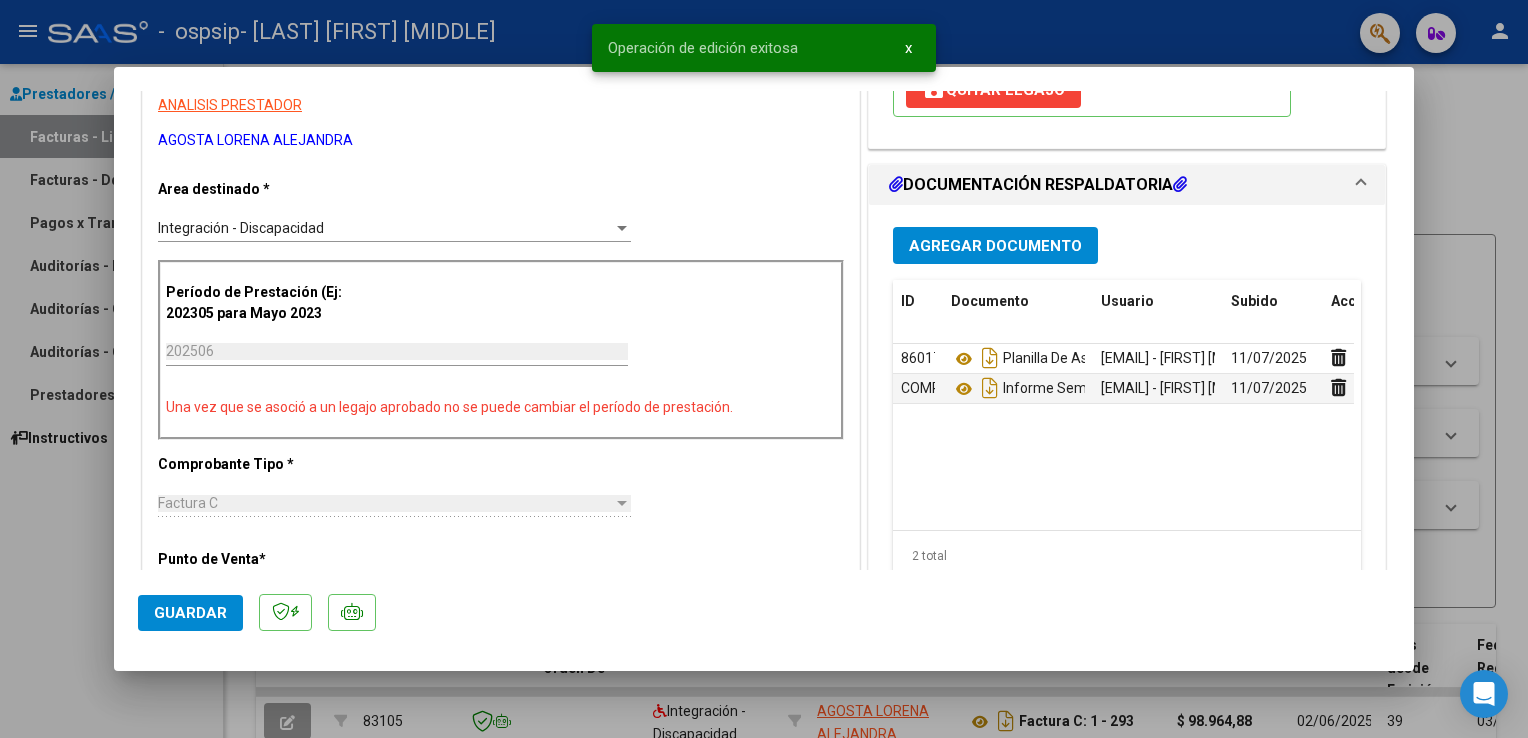 click on "menu -   ospsip   - [LAST] [FIRST] [MIDDLE] person    Prestadores / Proveedores Facturas - Listado/Carga Facturas - Documentación Pagos x Transferencia Auditorías - Listado Auditorías - Comentarios Auditorías - Cambios Área Prestadores - Listado    Instructivos  Video tutorial   PRESTADORES -> Listado de CPBTs Emitidos por Prestadores / Proveedores (alt+q)
cloud_download  CSV  cloud_download  EXCEL  cloud_download  Estandar   Descarga Masiva
Filtros Id Area Area Todos  Confirmado   Mostrar totalizadores   FILTROS DEL COMPROBANTE  Comprobante Tipo Comprobante Tipo Start date – Fec. Comprobante Desde / Hasta Días Emisión Desde(cant. días) Días Emisión Hasta(cant. días) CUIT / Razón Social Pto. Venta Nro. Comprobante Código SSS CAE Válido CAE Válido Todos  Cargado Módulo Hosp. Todos  Tiene facturacion Apócrifa Hospital Refes  FILTROS DE INTEGRACION  Período De Prestación Campos del Archivo de Rendición Devuelto x SSS (dr_envio) Todos  Rendido x SSS (dr_envio) Todos  Todos" at bounding box center (764, 369) 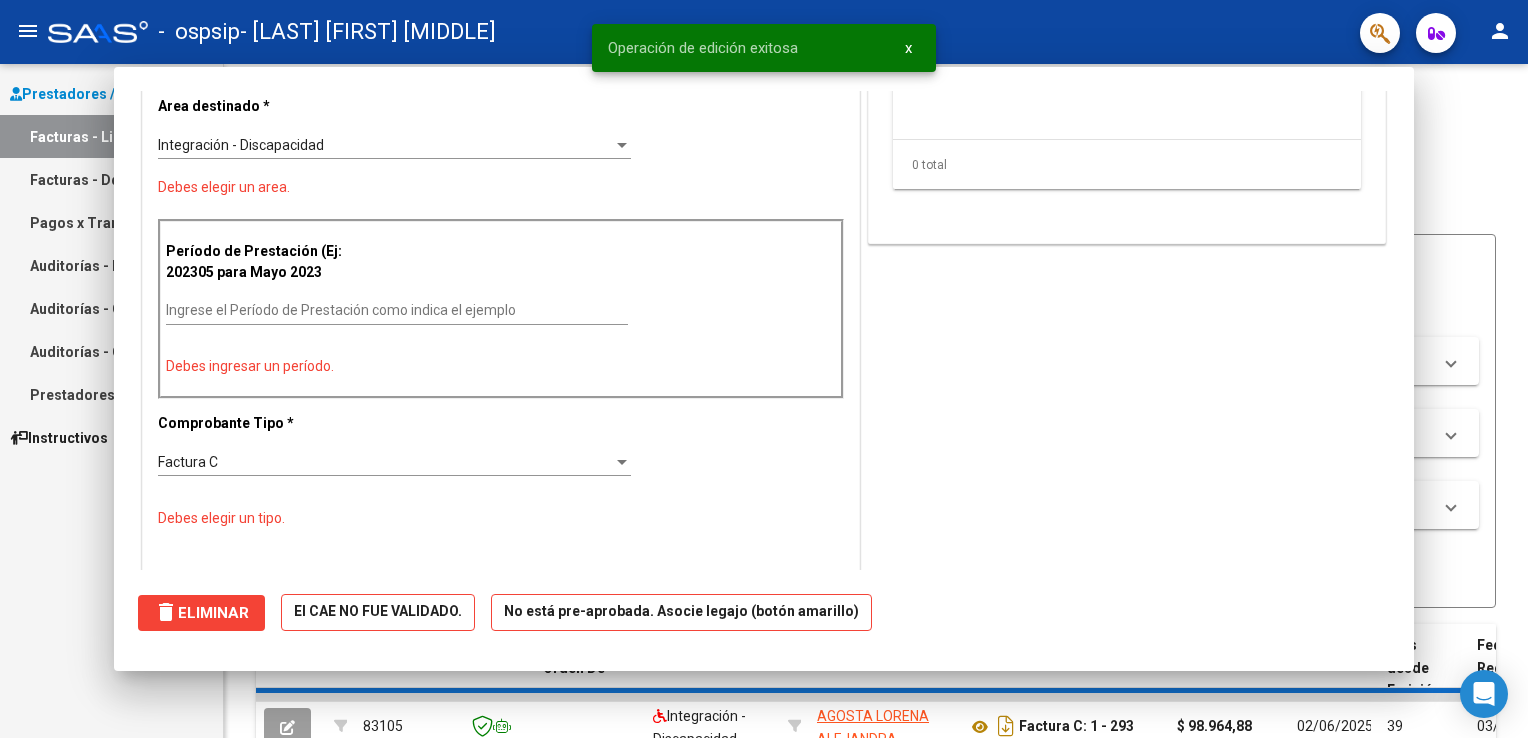 scroll, scrollTop: 0, scrollLeft: 0, axis: both 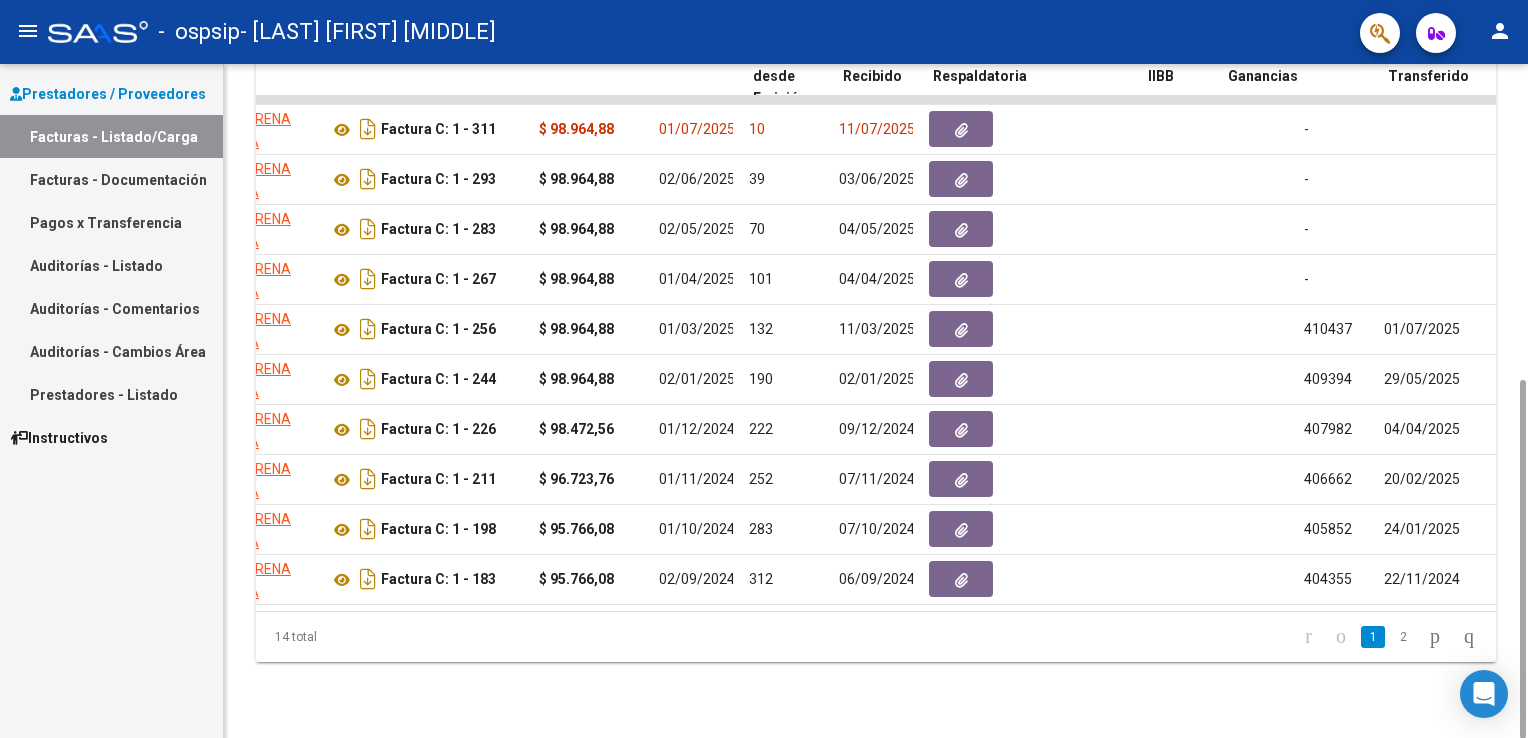 click on "85762  Integración - Discapacidad [LAST] [FIRST] [MIDDLE]    [CUIT]   Factura C: 1 - 311  $ 98.964,88 01/07/2025 10 11/07/2025  -      202506  1836 [LAST] [FIRST] [MIDDLE] [CUIT] 11/07/2025 [LAST] [FIRST] [MIDDLE] [EMAIL]
83105  Integración - Discapacidad [LAST] [FIRST] [MIDDLE]    [CUIT]   Factura C: 1 - 293  $ 98.964,88 02/06/2025 39 03/06/2025  -     DS 202505 $ 98.964,88 $ 395.859,52  202505  1836 [LAST] [FIRST] [MIDDLE] [CUIT] 09/06/2025 03/06/2025 [LAST] [FIRST] [MIDDLE] Margarita Lujan  Matti [EMAIL]
79581  Integración - Discapacidad [LAST] [FIRST] [MIDDLE]    [CUIT]   Factura C: 1 - 267  $ 98.964,88 01/04/2025 101  -" 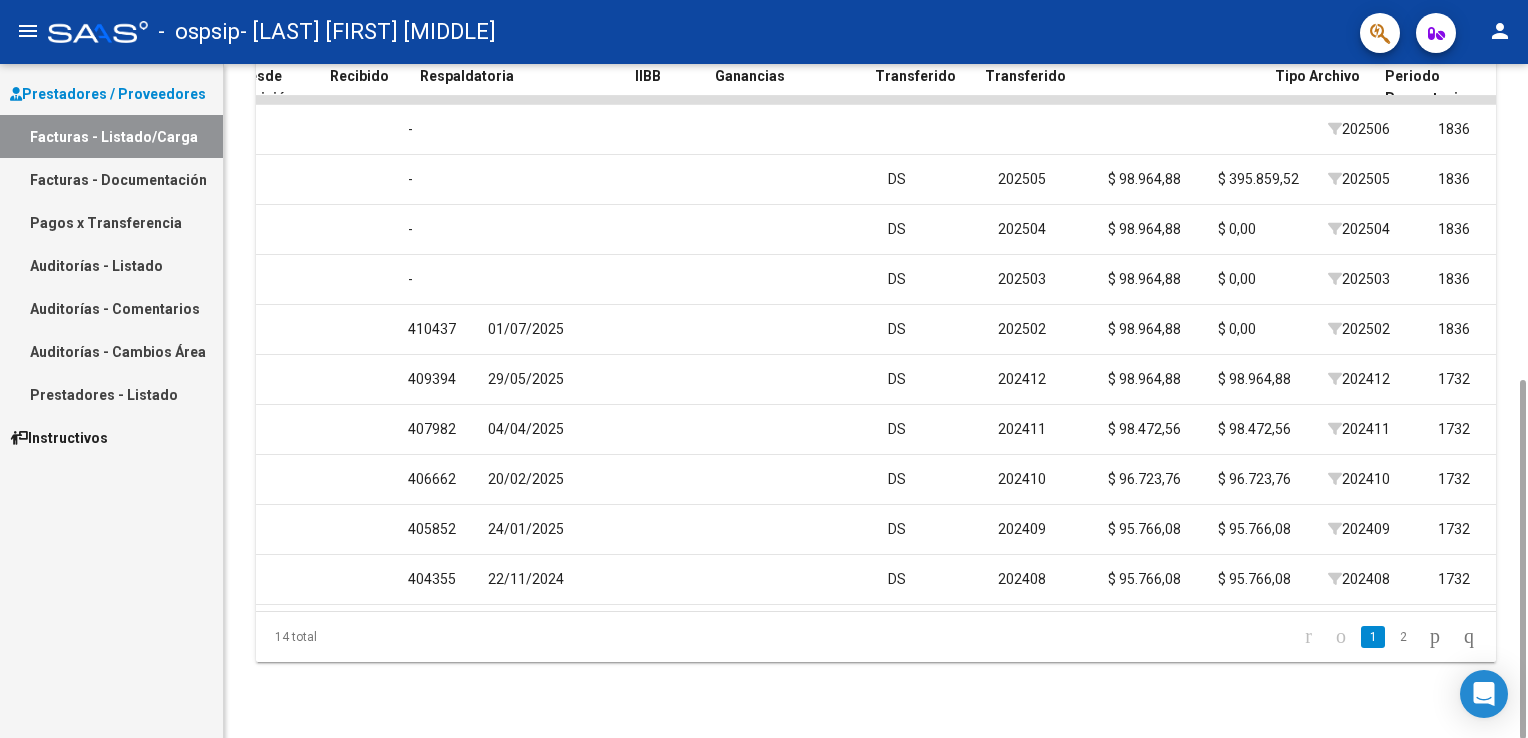 scroll, scrollTop: 0, scrollLeft: 231, axis: horizontal 